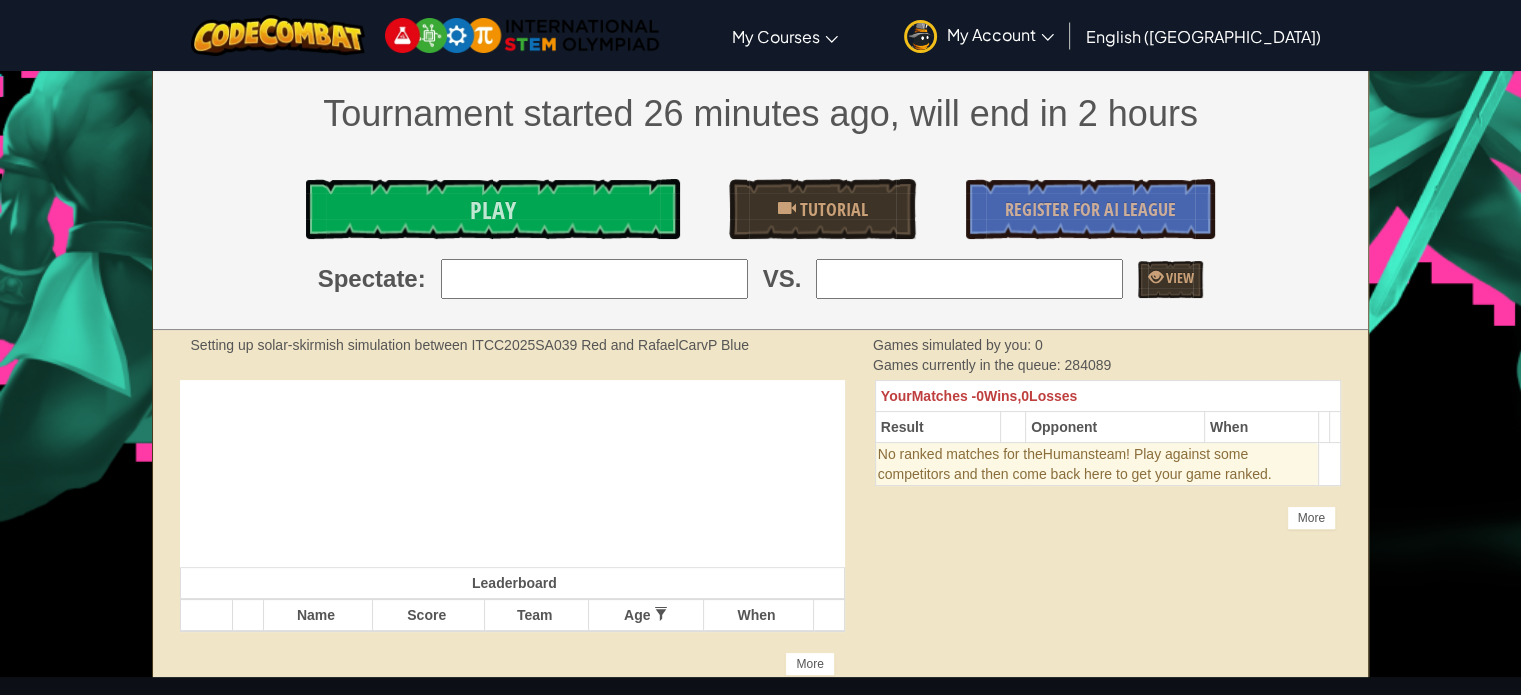 scroll, scrollTop: 300, scrollLeft: 0, axis: vertical 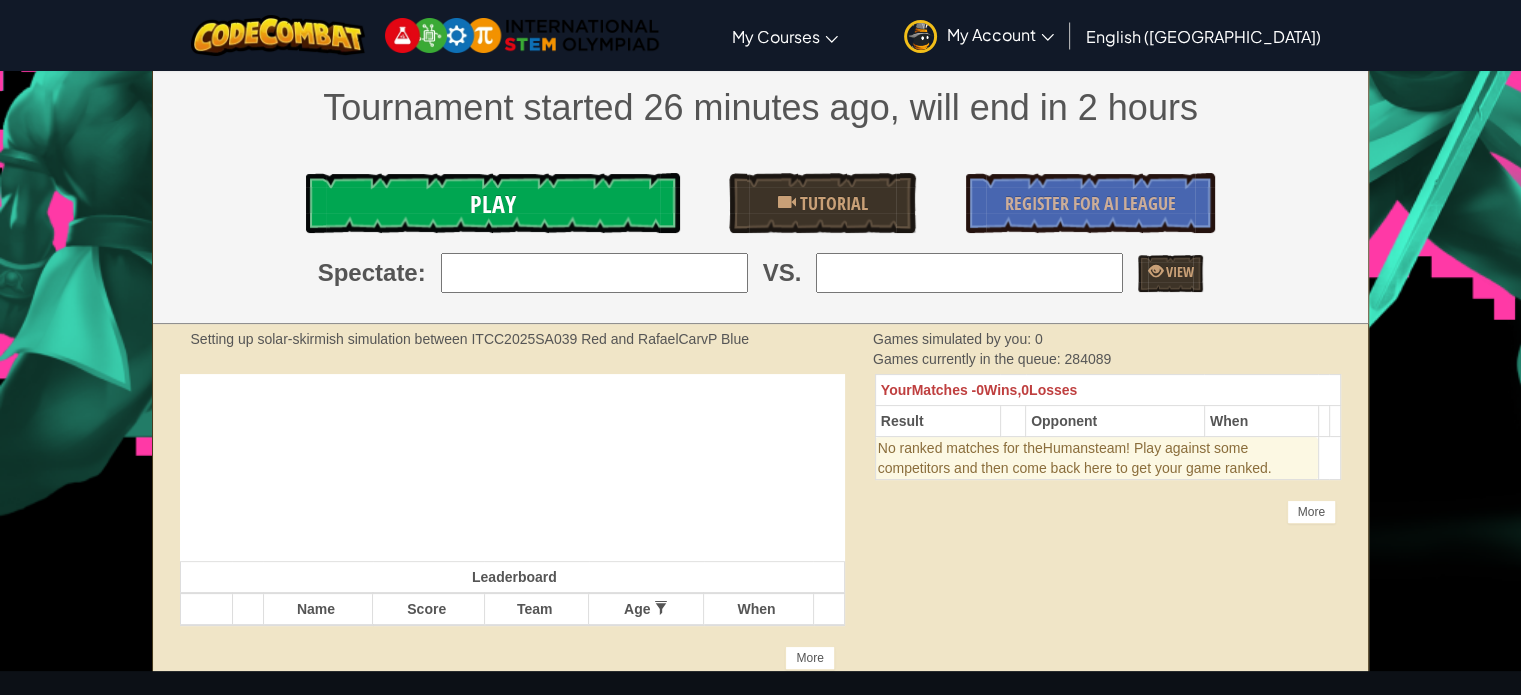 click on "Play" at bounding box center (492, 203) 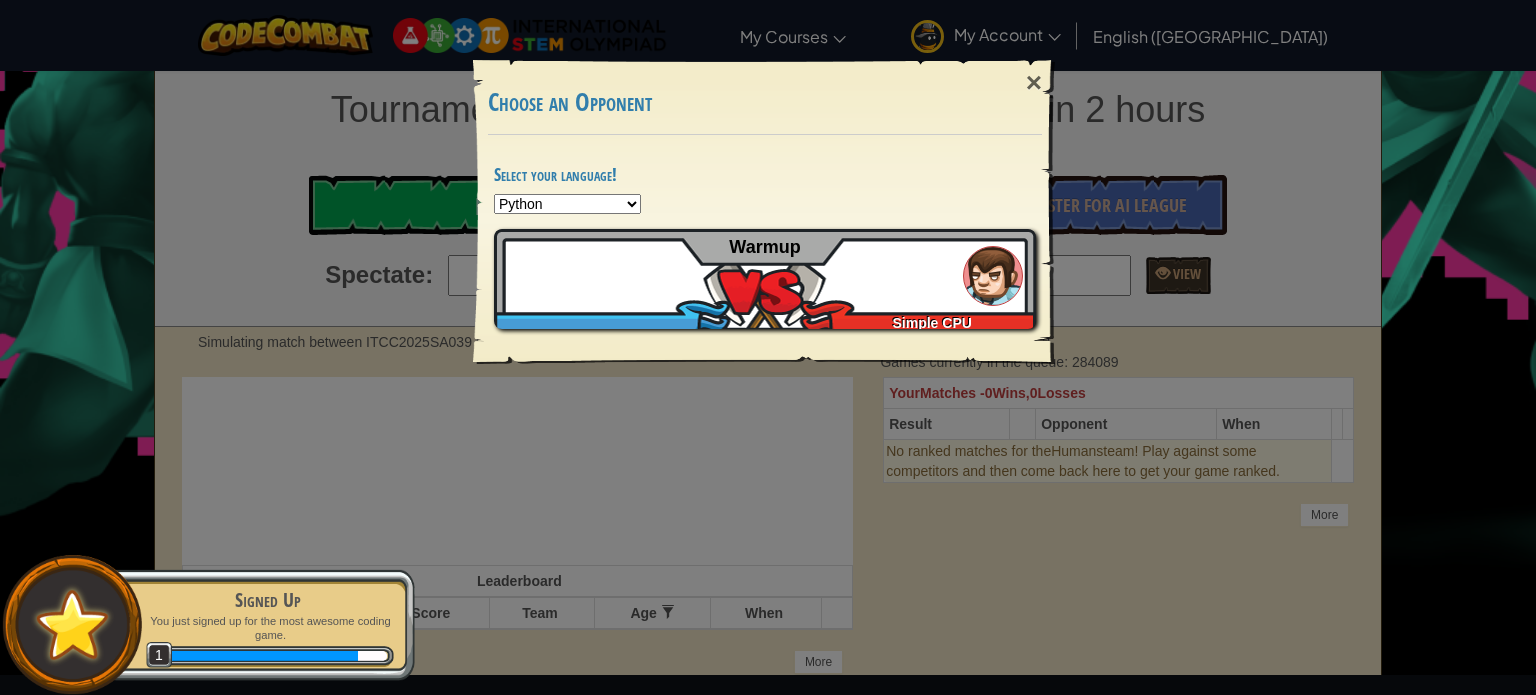 click on "Python JavaScript CoffeeScript Lua C++ Java (Experimental)" at bounding box center (567, 204) 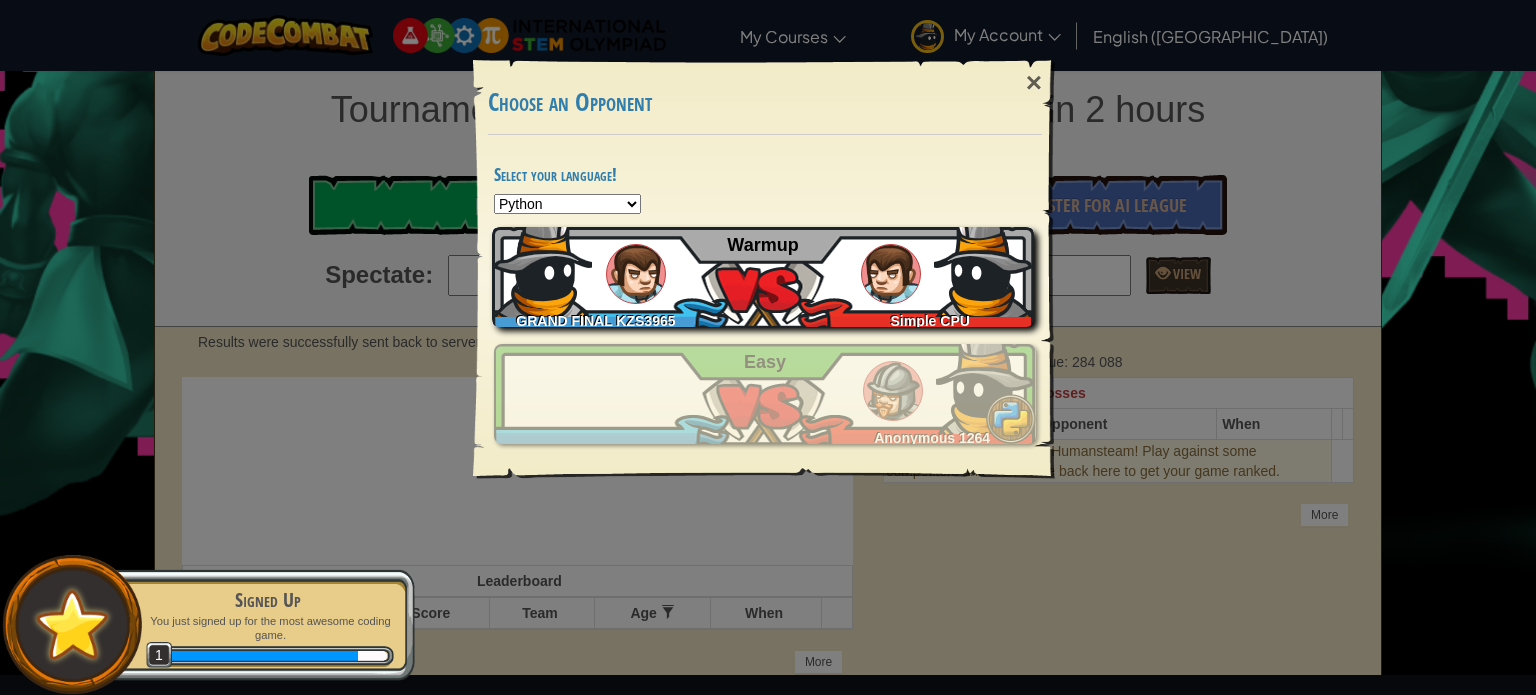 click on "GRAND FINAL KZS3965 GFS1366 Simple CPU Warmup" at bounding box center (763, 277) 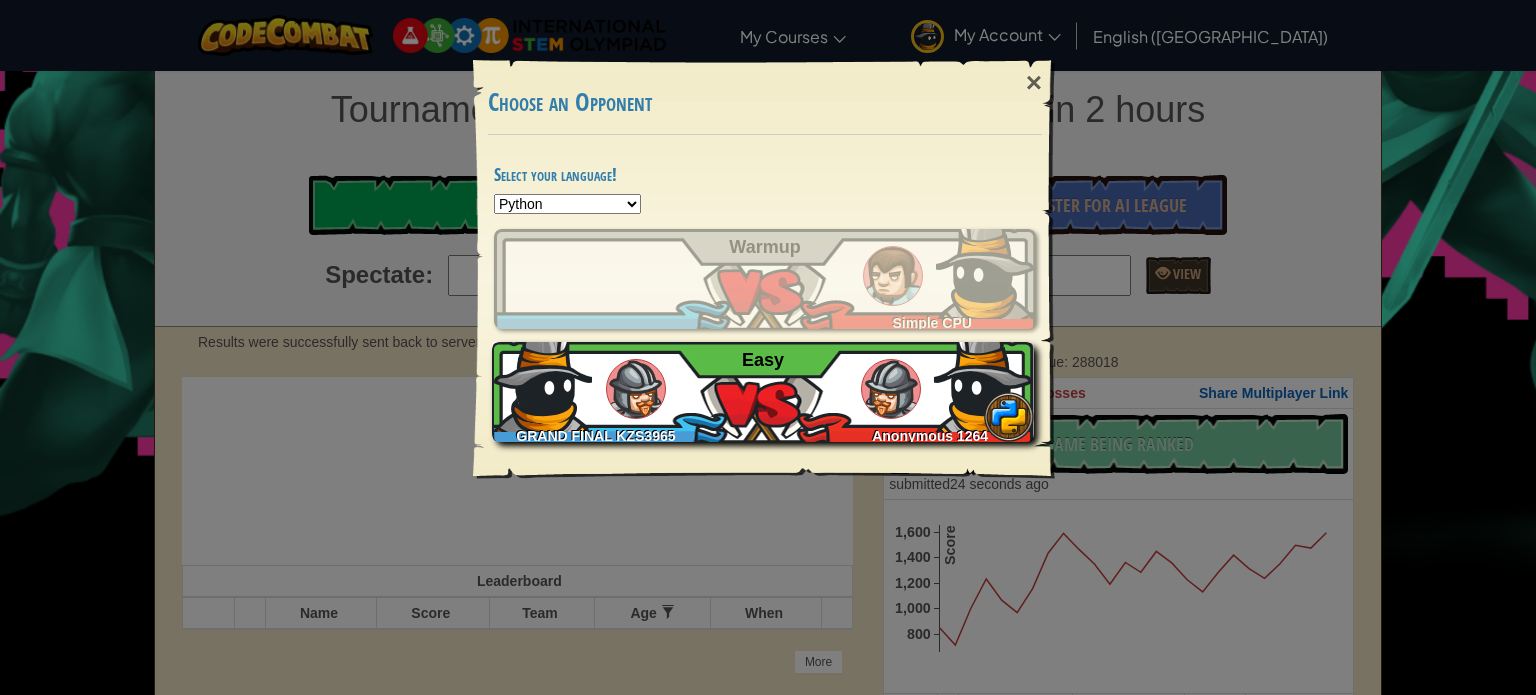 click at bounding box center (891, 389) 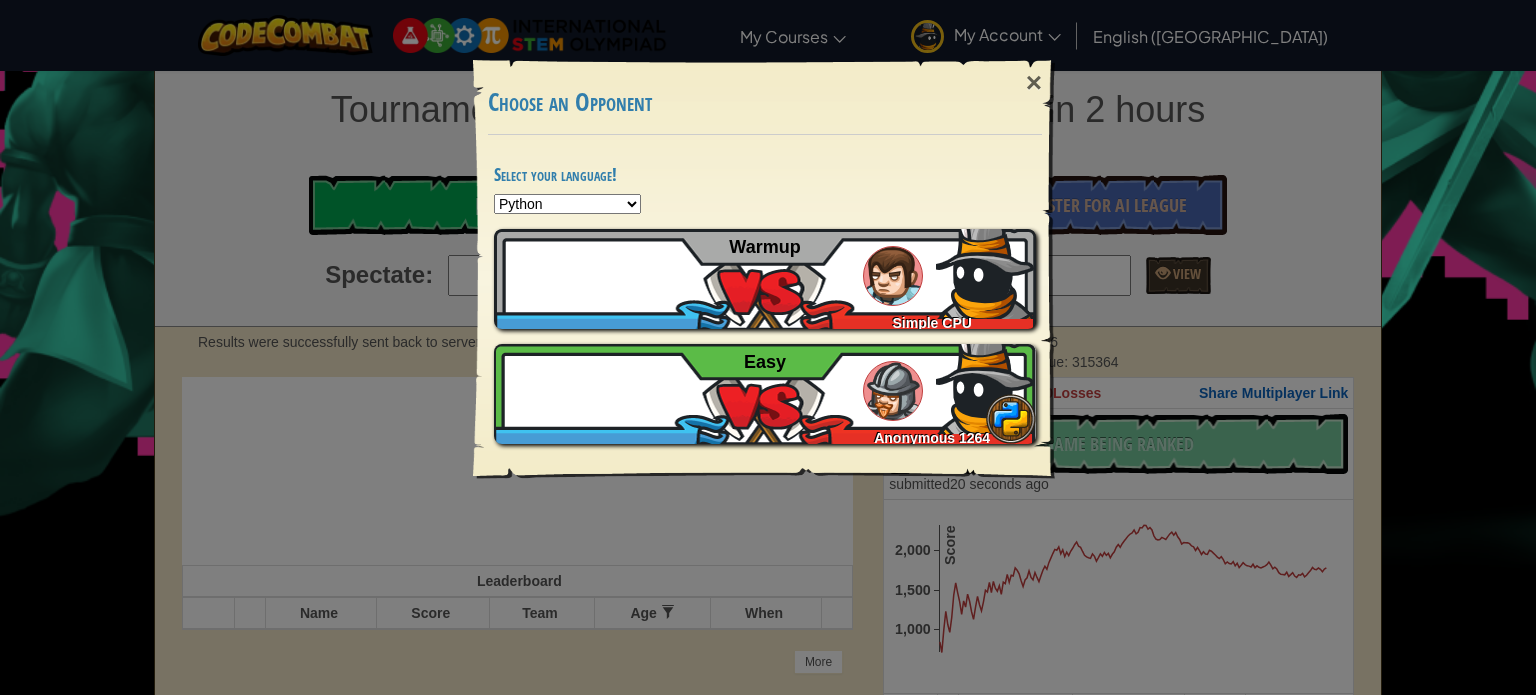 click on "Python JavaScript CoffeeScript Lua C++ Java (Experimental)" at bounding box center (567, 204) 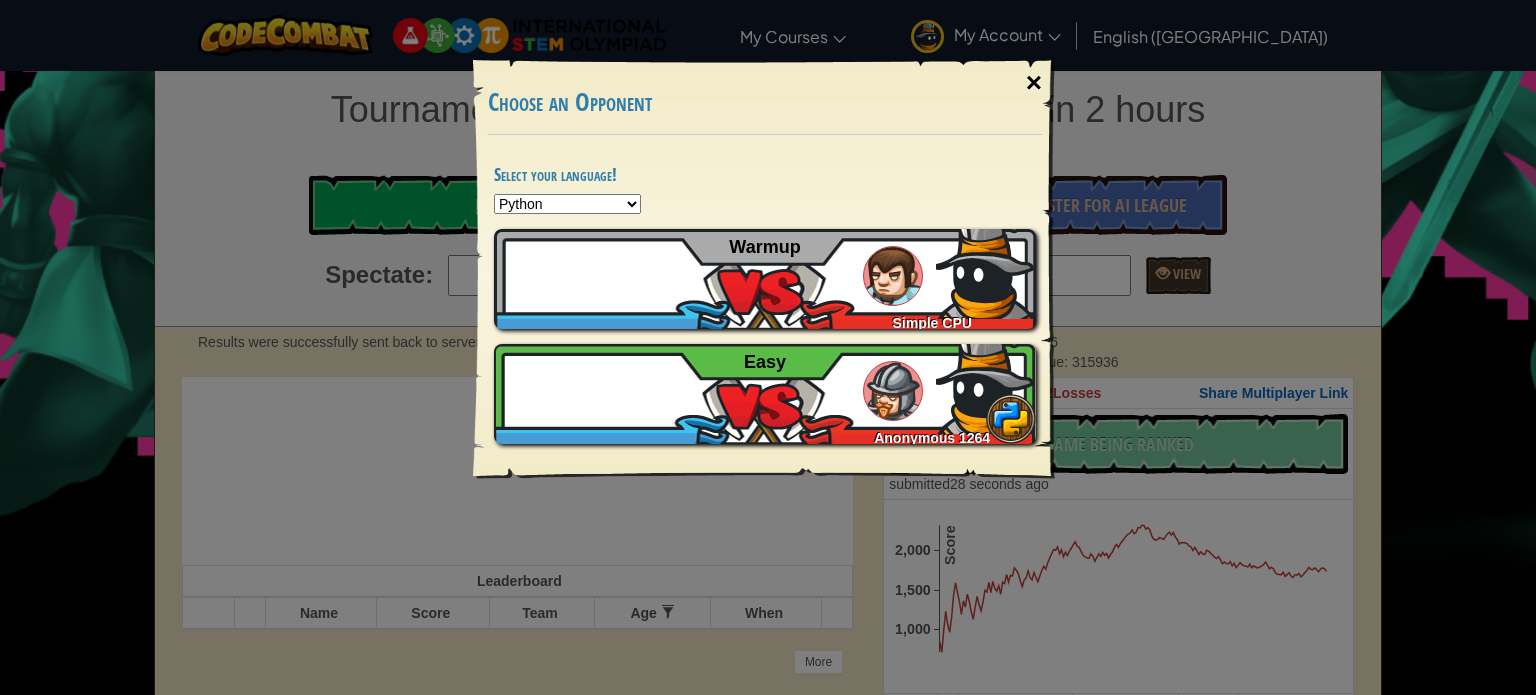 click on "×" at bounding box center (1034, 83) 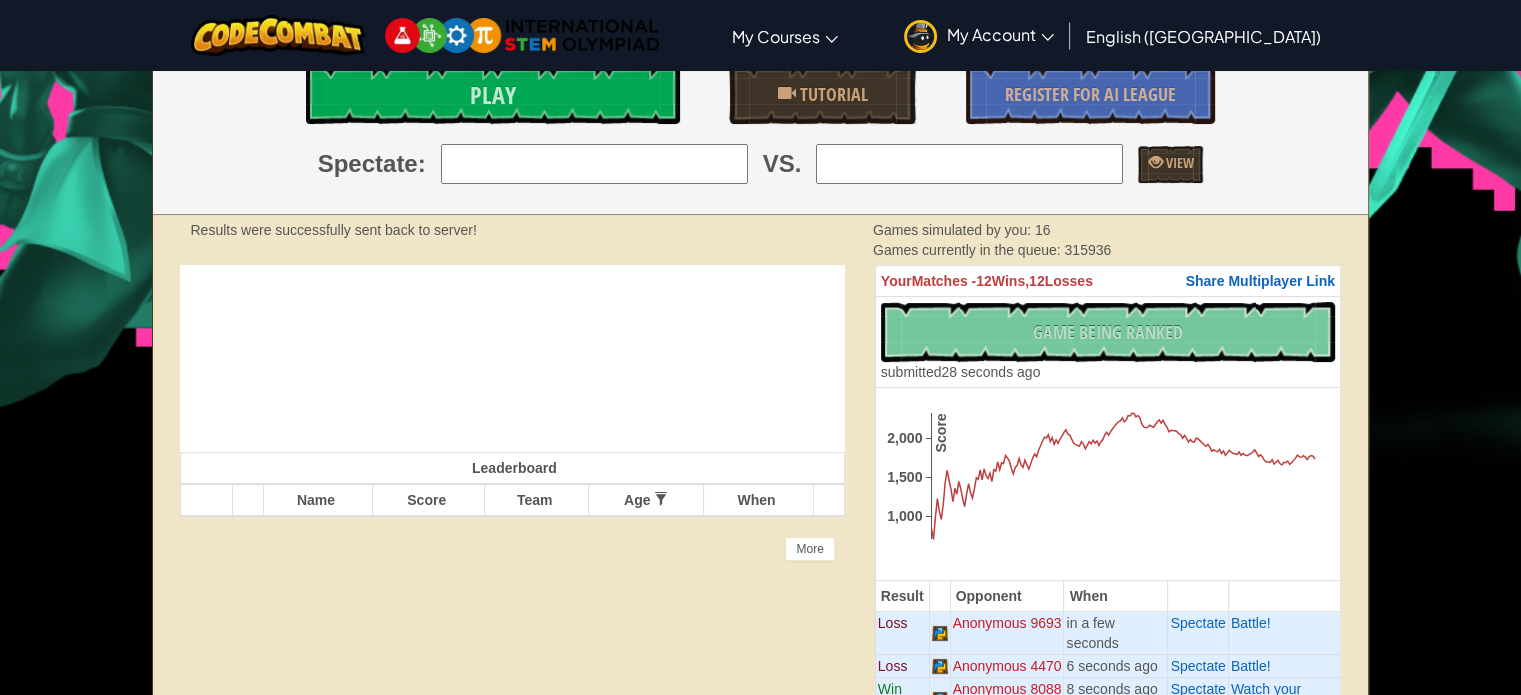scroll, scrollTop: 400, scrollLeft: 0, axis: vertical 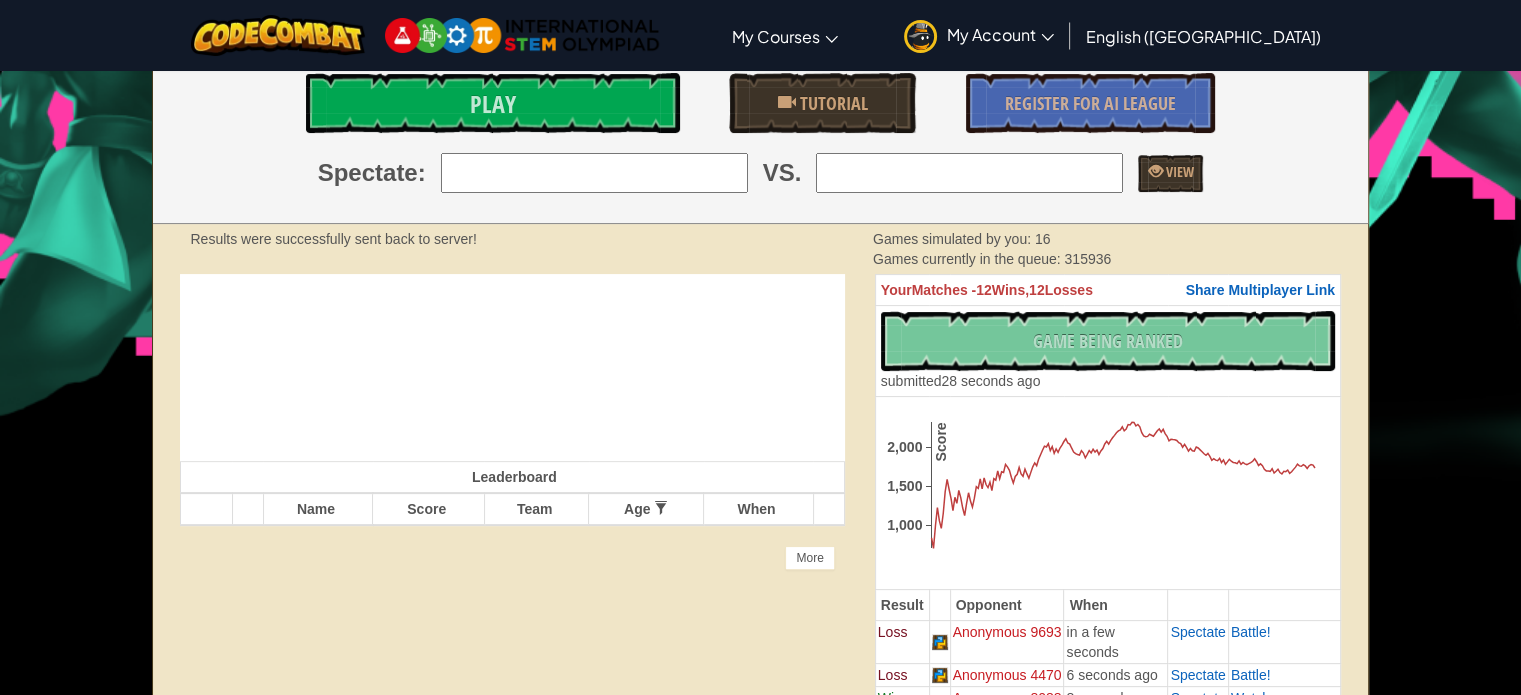 click at bounding box center (594, 173) 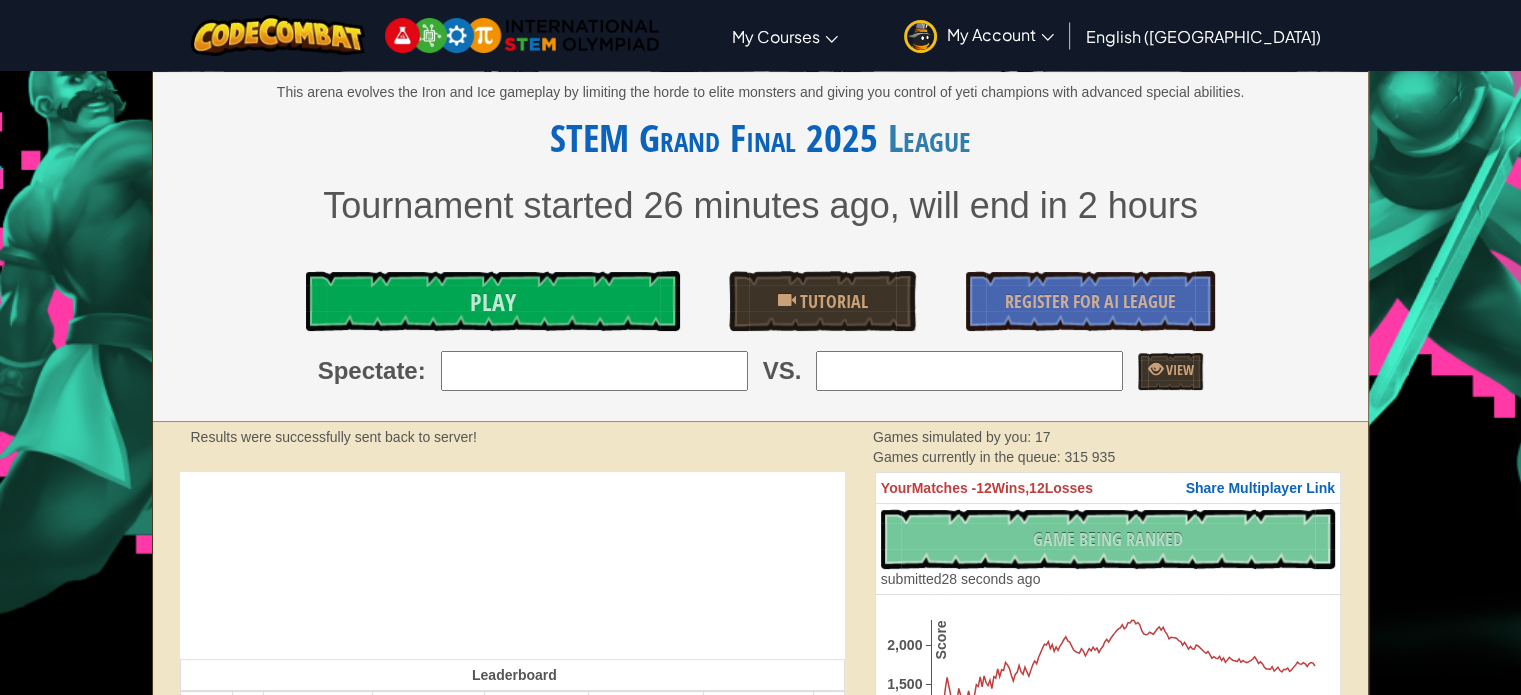 scroll, scrollTop: 200, scrollLeft: 0, axis: vertical 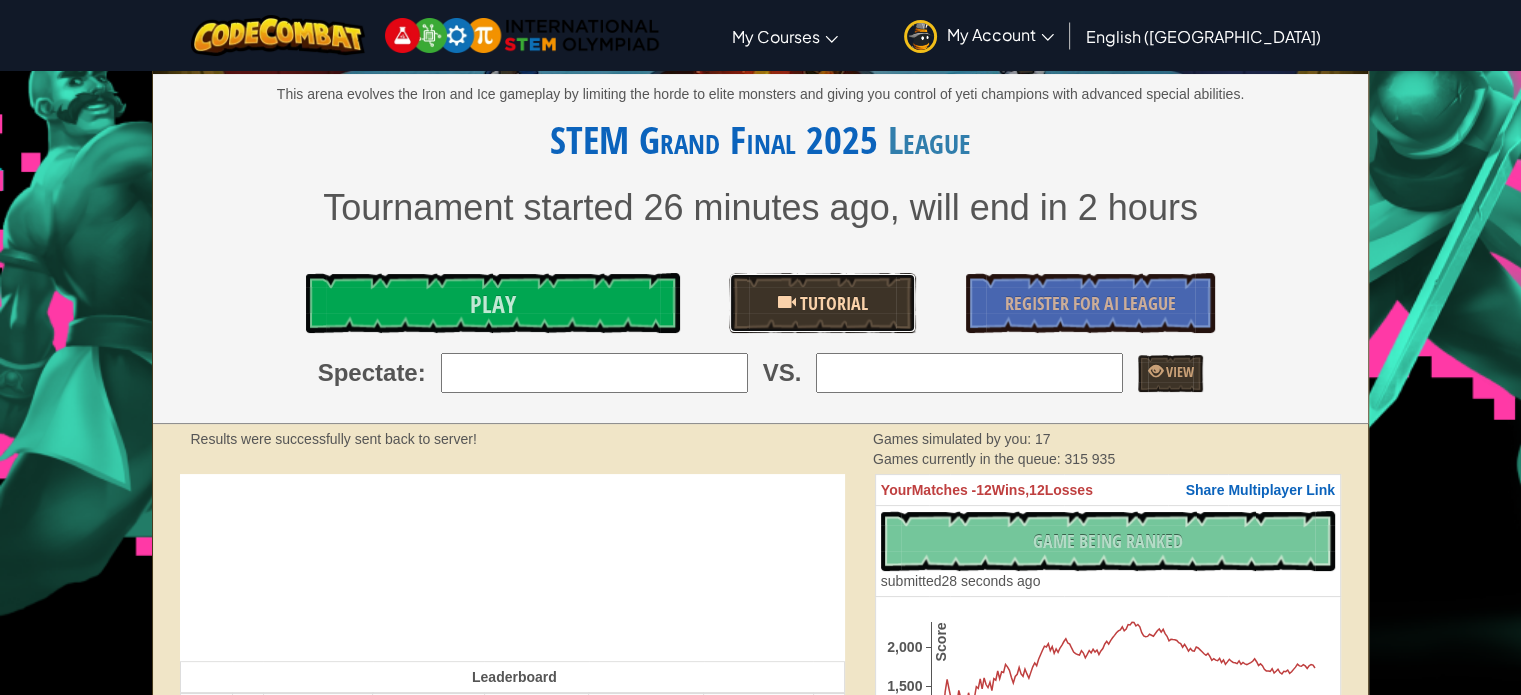 click on "Tutorial" at bounding box center [832, 303] 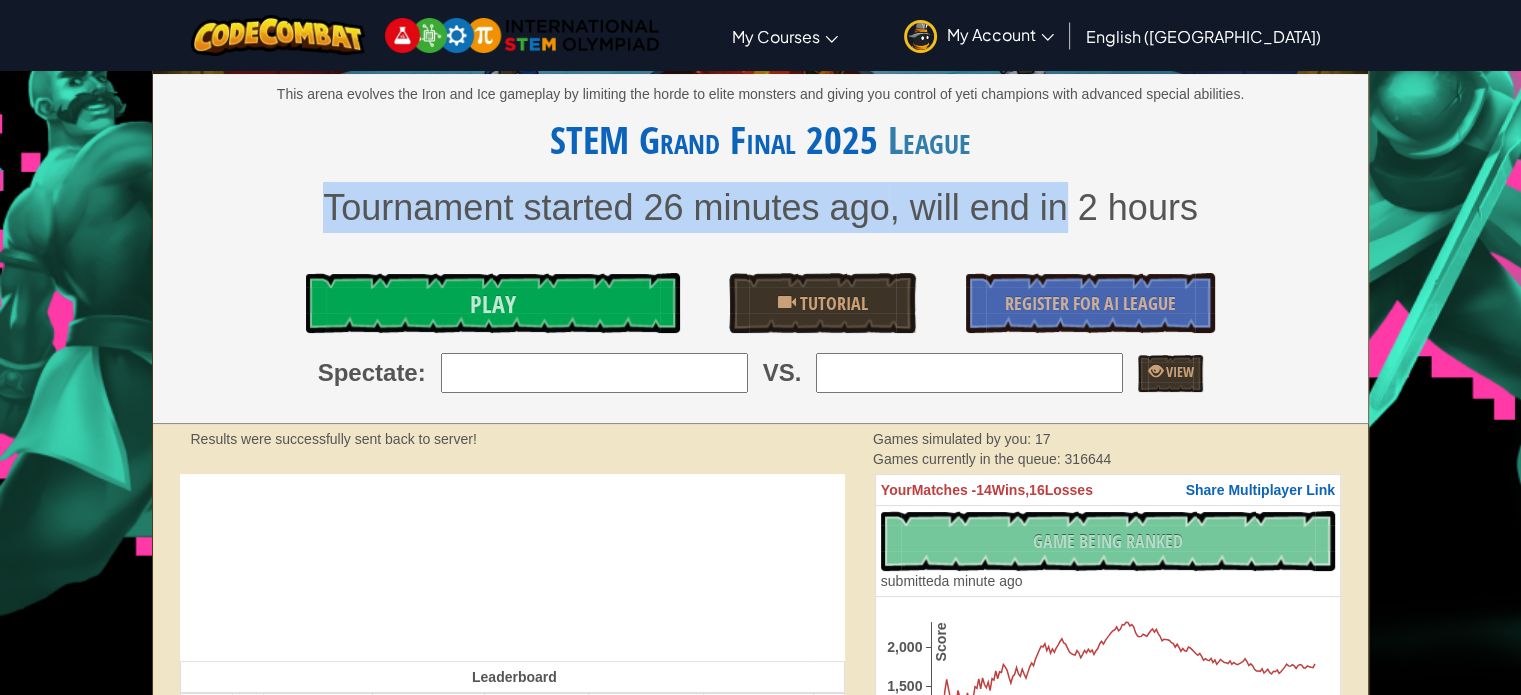 drag, startPoint x: 591, startPoint y: 219, endPoint x: 1072, endPoint y: 235, distance: 481.26605 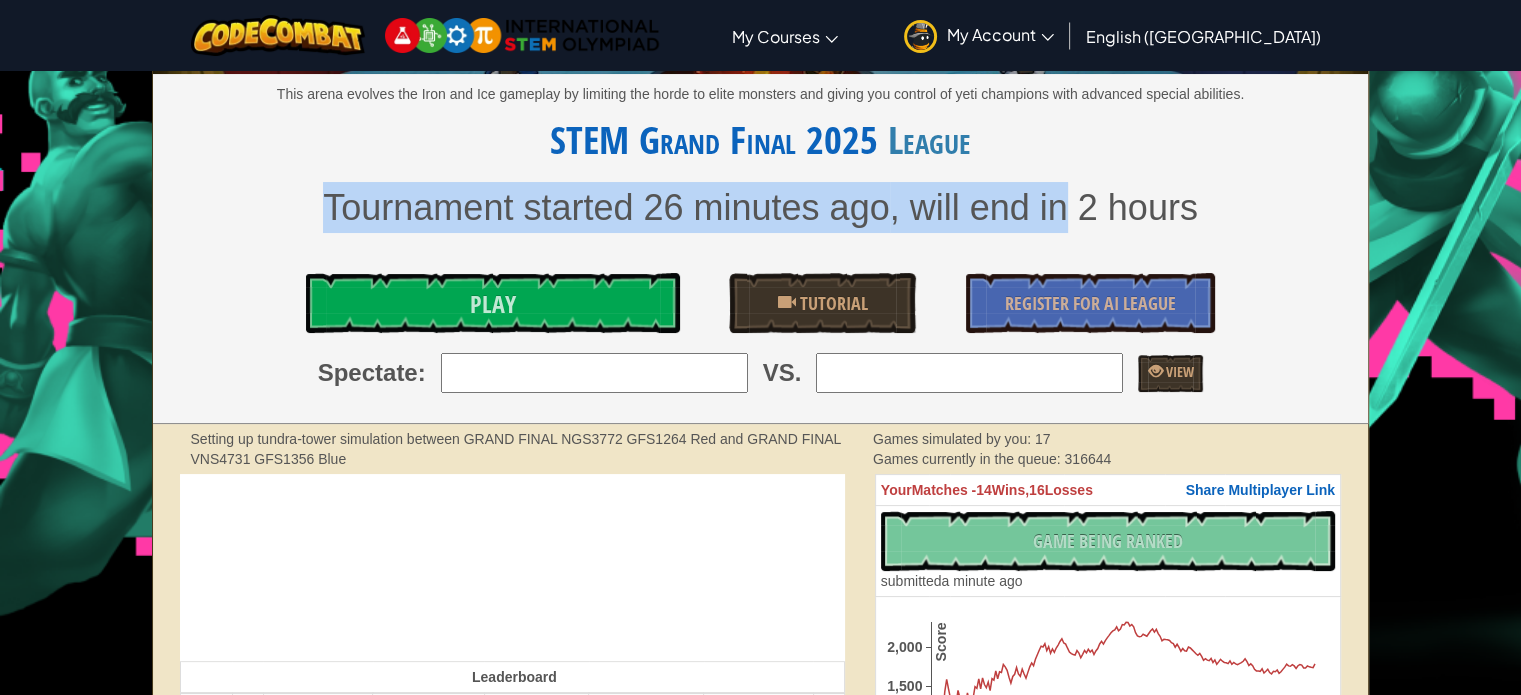 click on ", will end in 2 hours" at bounding box center [1044, 207] 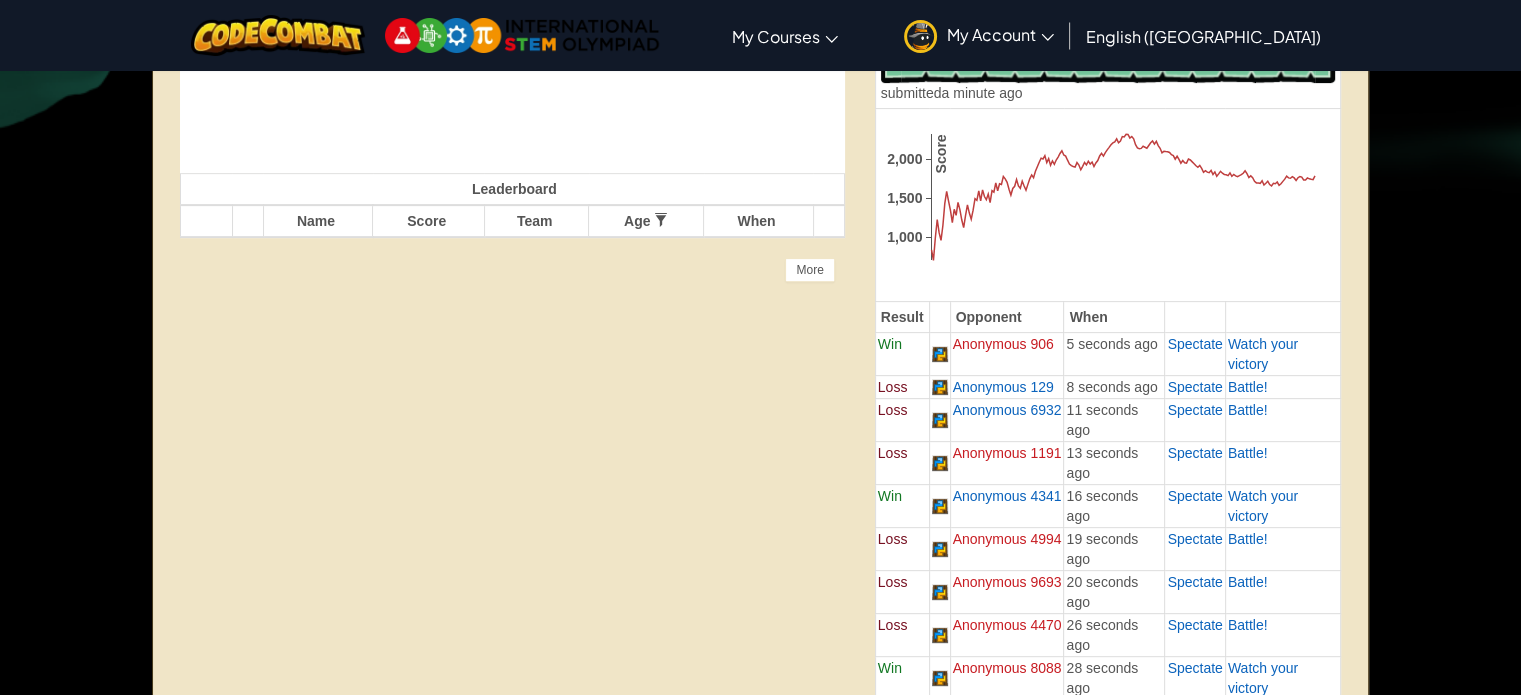 scroll, scrollTop: 700, scrollLeft: 0, axis: vertical 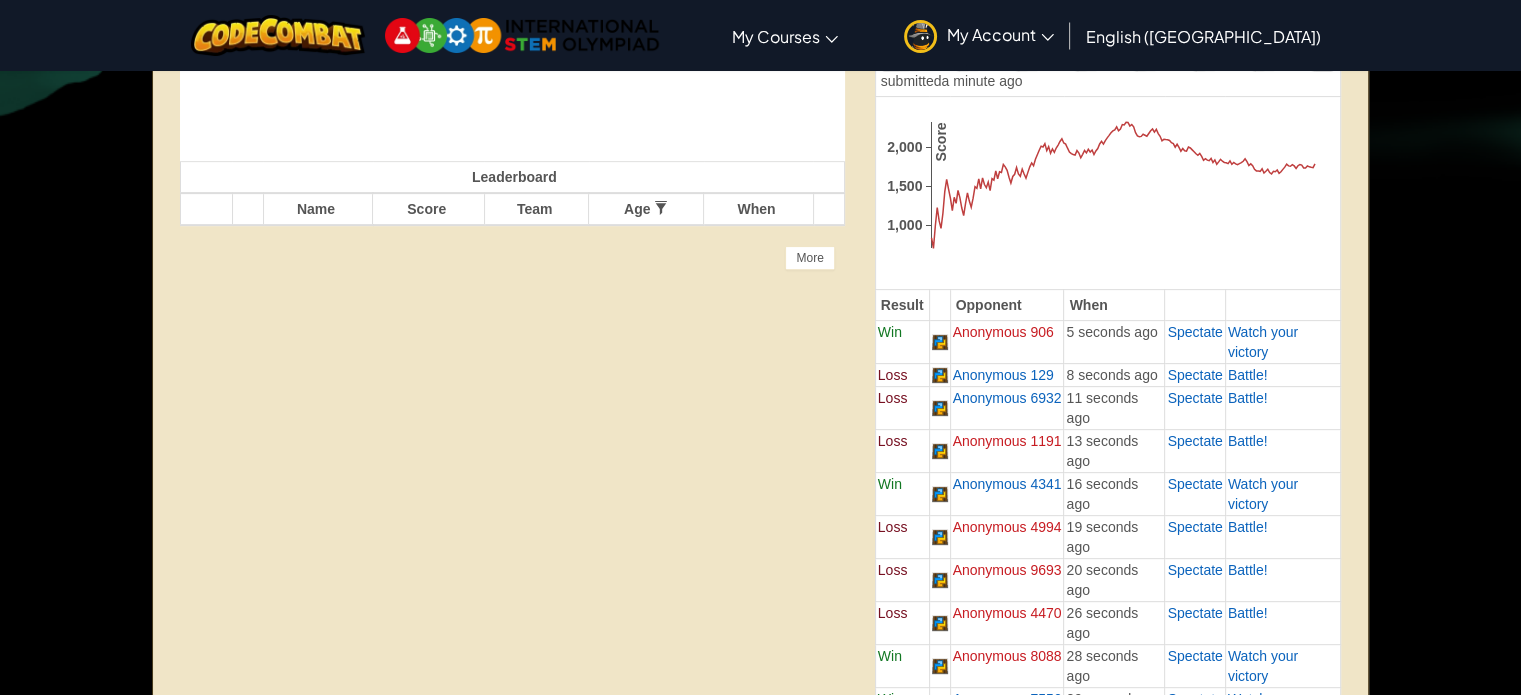 click on "My Account" at bounding box center (1000, 34) 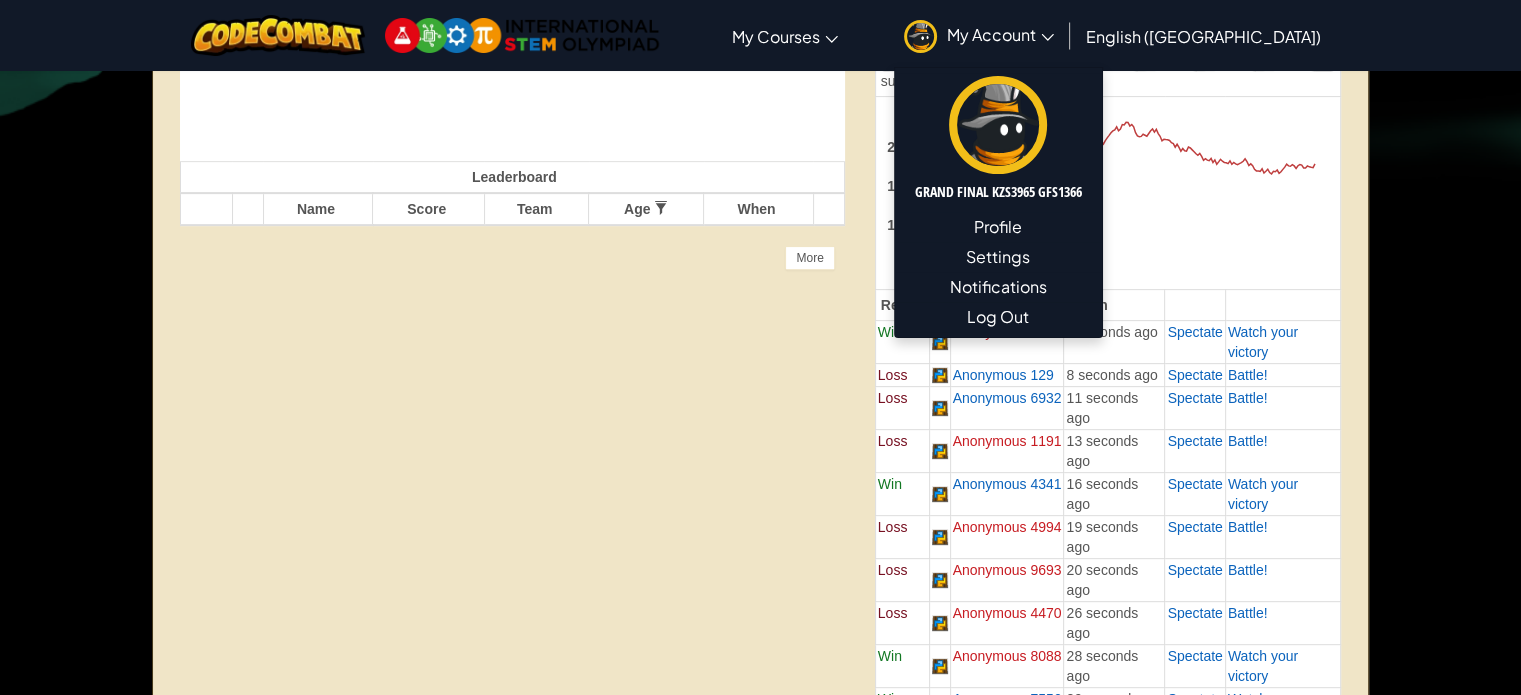 drag, startPoint x: 711, startPoint y: 404, endPoint x: 662, endPoint y: 391, distance: 50.695168 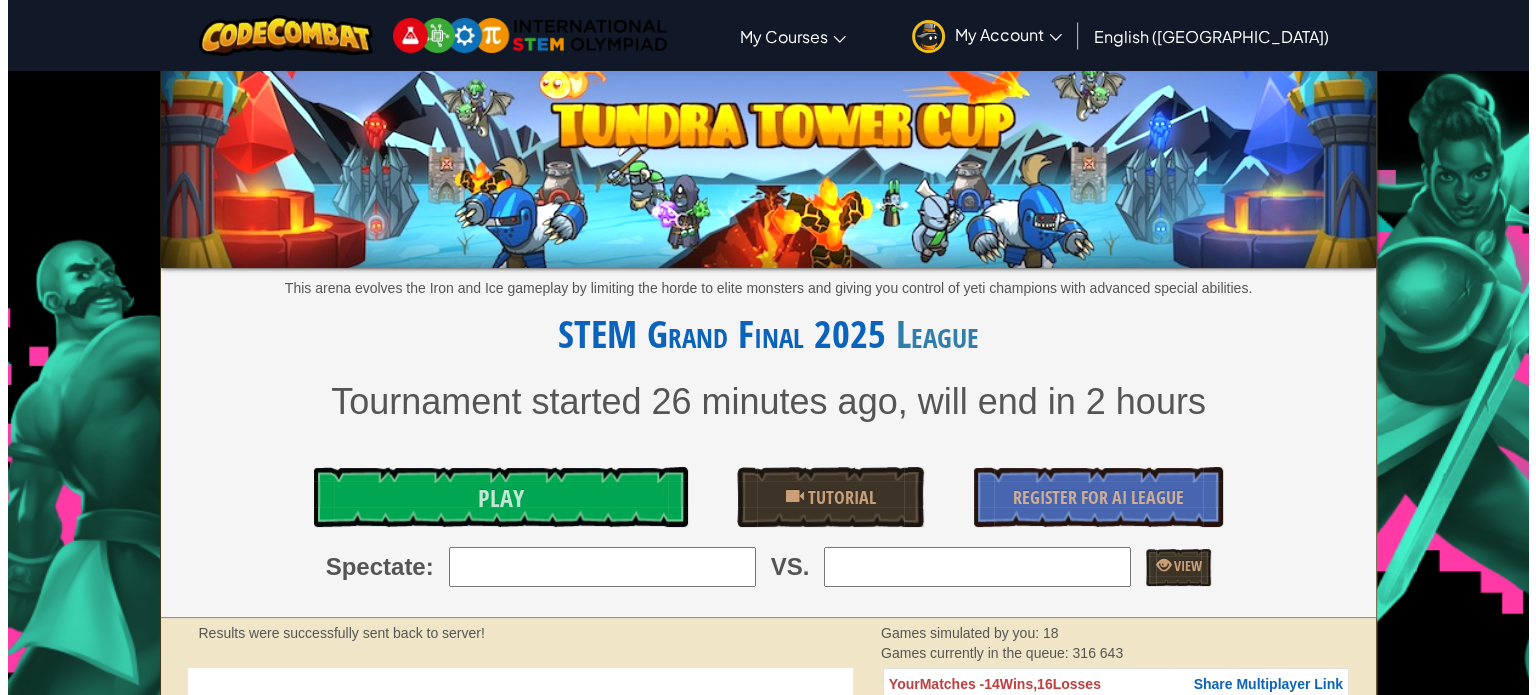 scroll, scrollTop: 0, scrollLeft: 0, axis: both 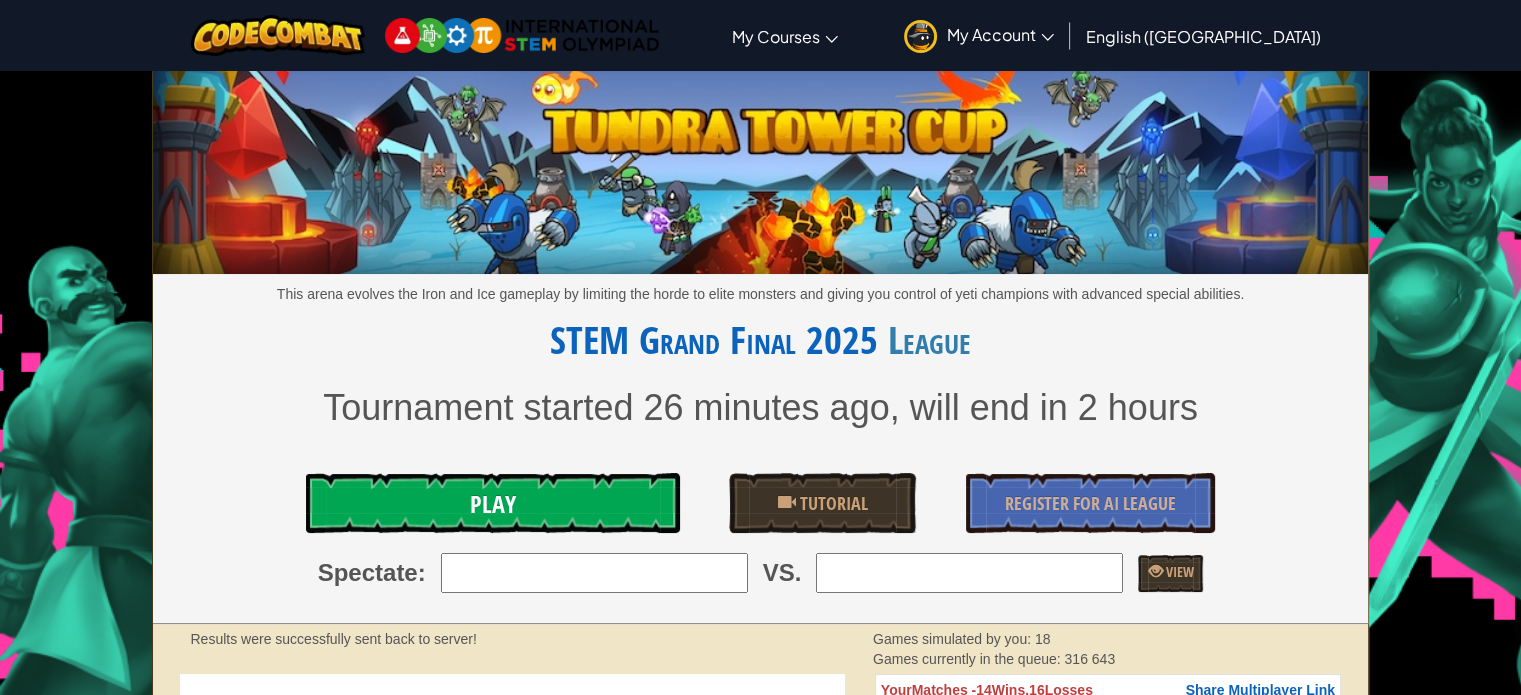 click on "Play" at bounding box center [493, 504] 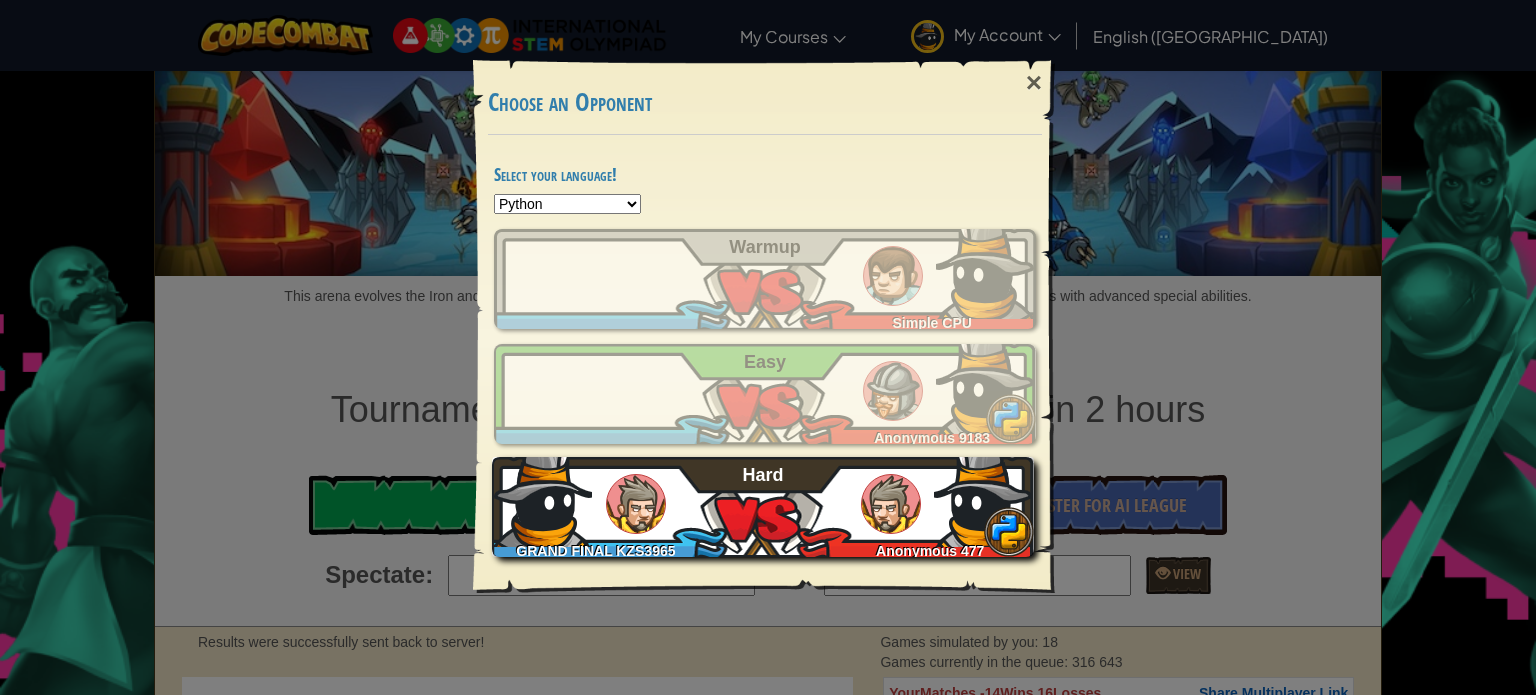 click at bounding box center (636, 504) 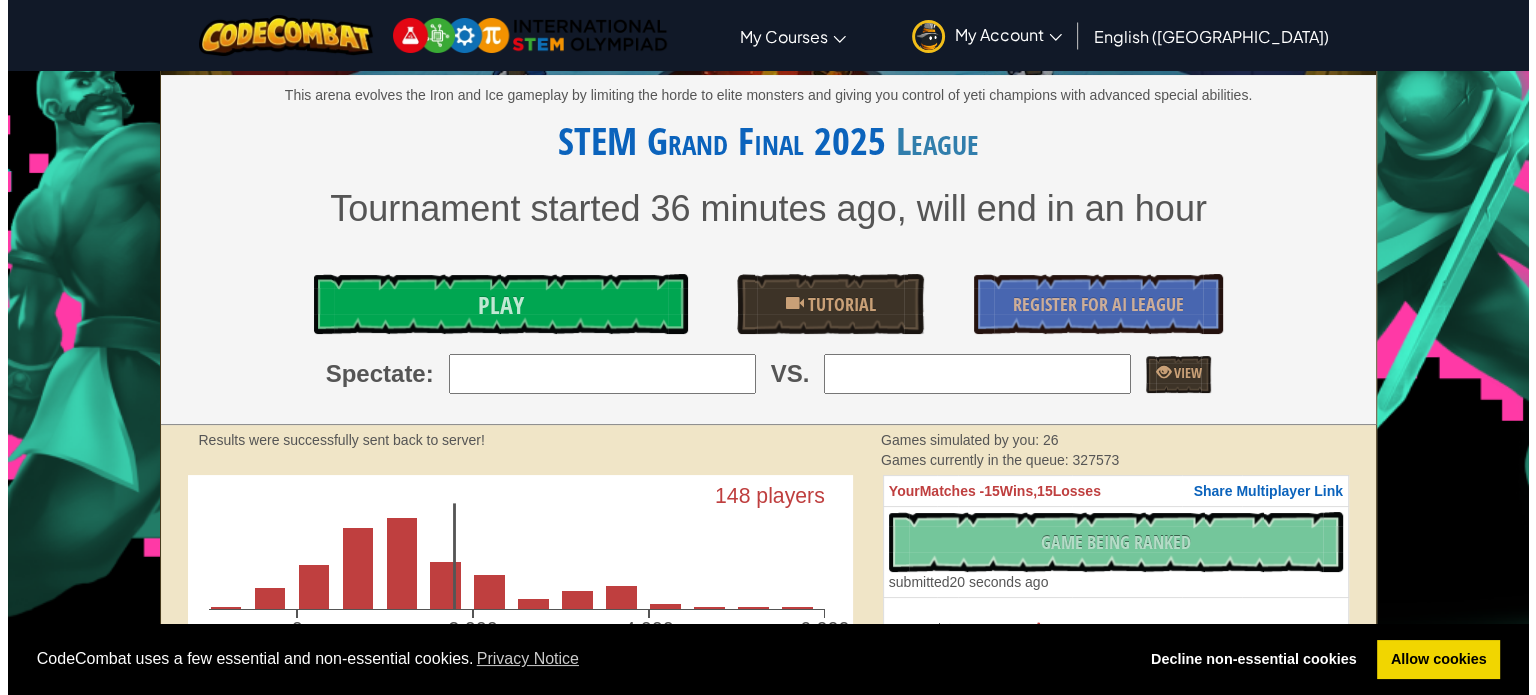 scroll, scrollTop: 200, scrollLeft: 0, axis: vertical 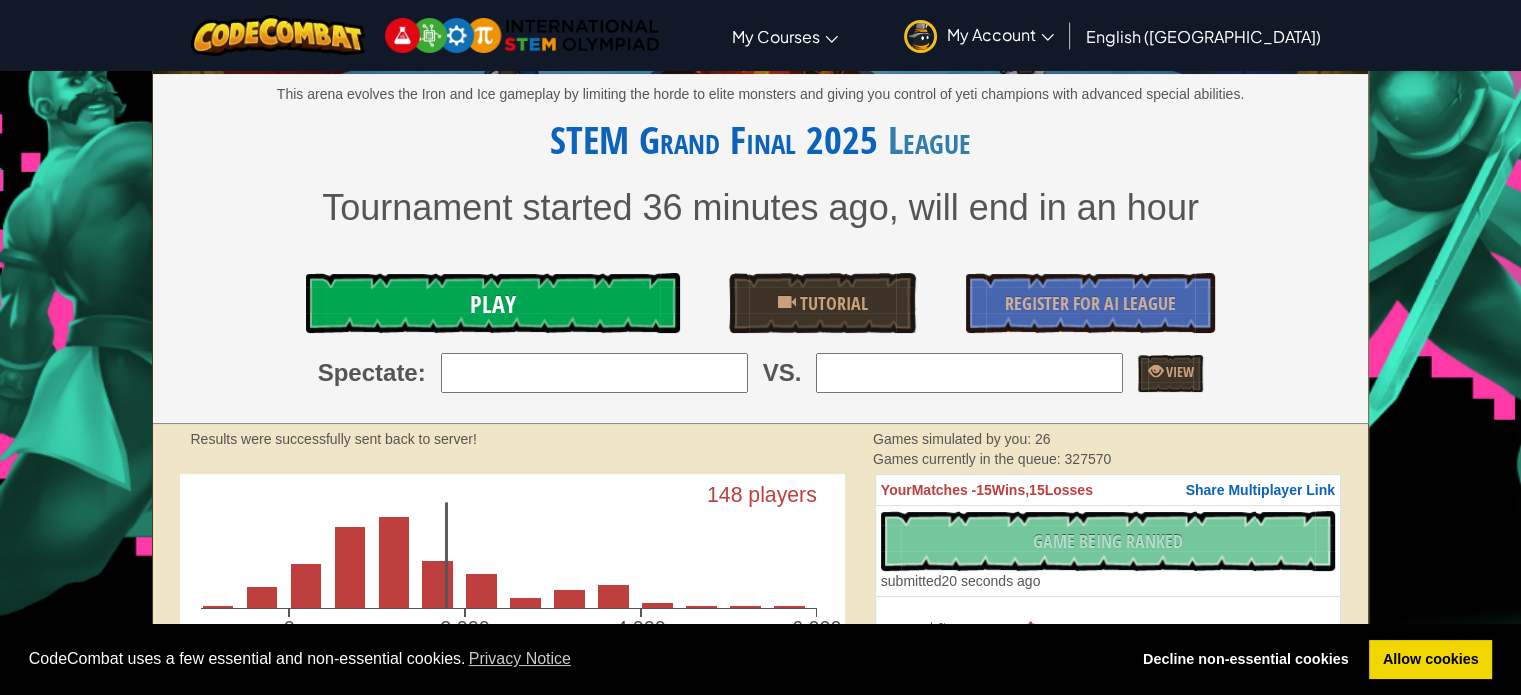 click on "Play" at bounding box center [492, 303] 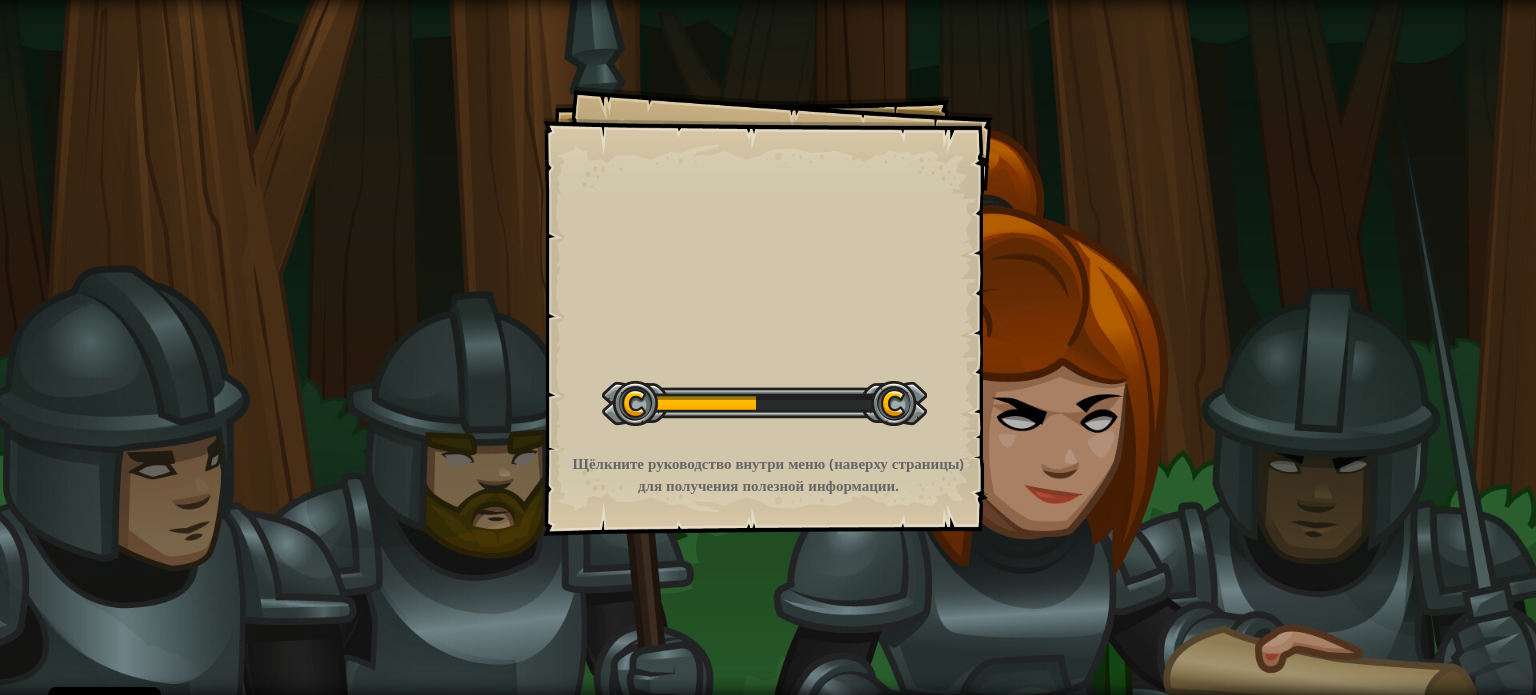 scroll, scrollTop: 0, scrollLeft: 0, axis: both 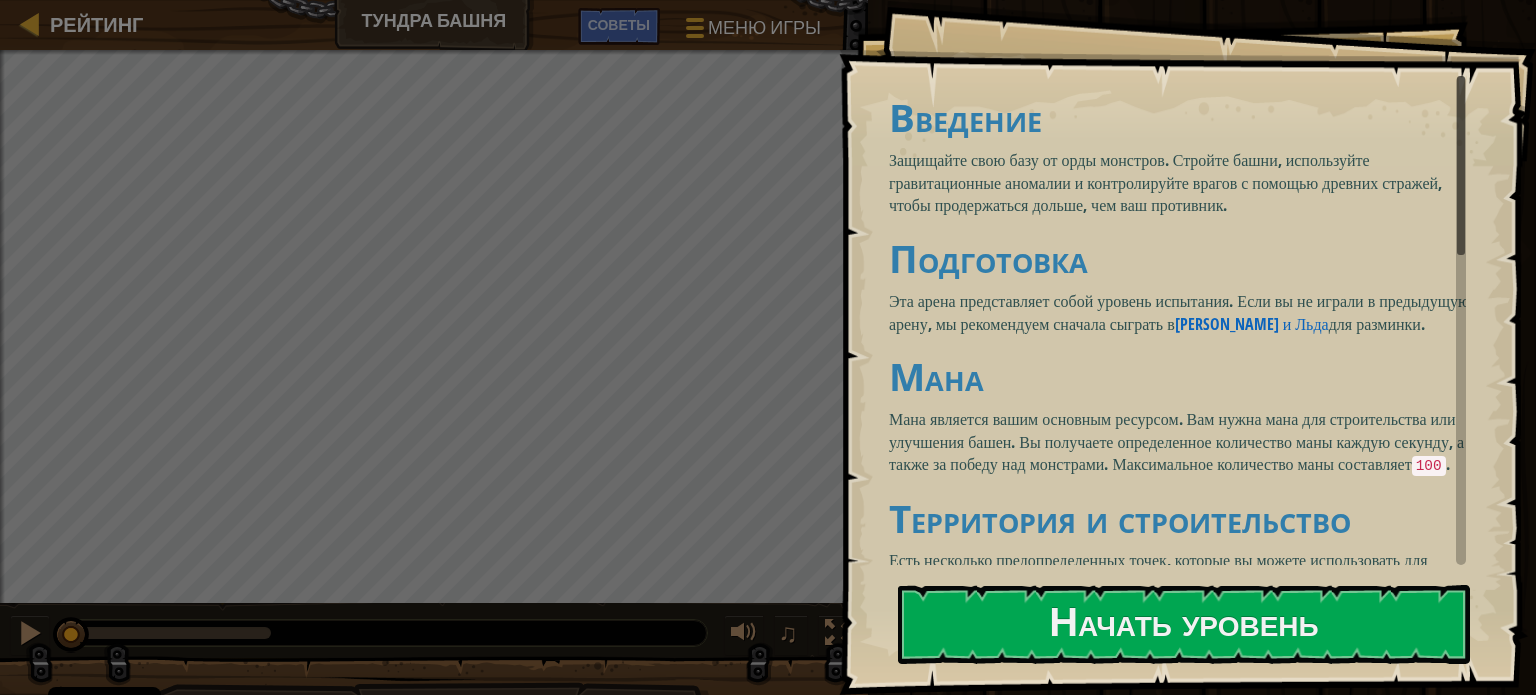 click on "Введение
Защищайте свою базу от орды монстров. Стройте башни, используйте гравитационные аномалии и контролируйте врагов с помощью древних стражей, чтобы продержаться дольше, чем ваш противник.
Подготовка
Эта арена представляет собой уровень испытания. Если вы не играли в предыдущую арену, мы рекомендуем сначала сыграть в  Арена Железа и Льда  для разминки.
Мана
100 .
Территория и строительство
Башни
Вы можете найти параметры башен на следующих страницах или
использовать  hero.availableTowerTypes  для получения списка доступных типов башен и
Аномалии" at bounding box center (1185, 741) 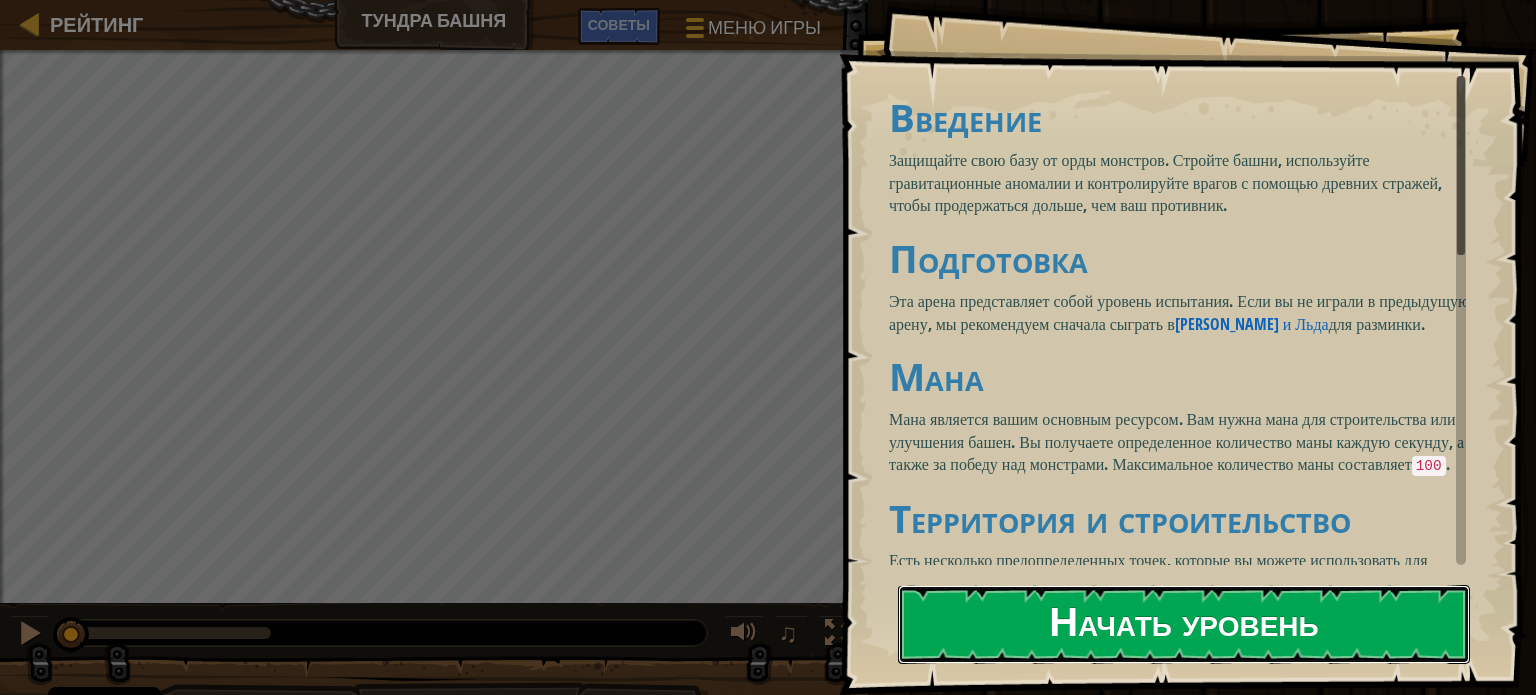 click on "Начать уровень" at bounding box center (1184, 624) 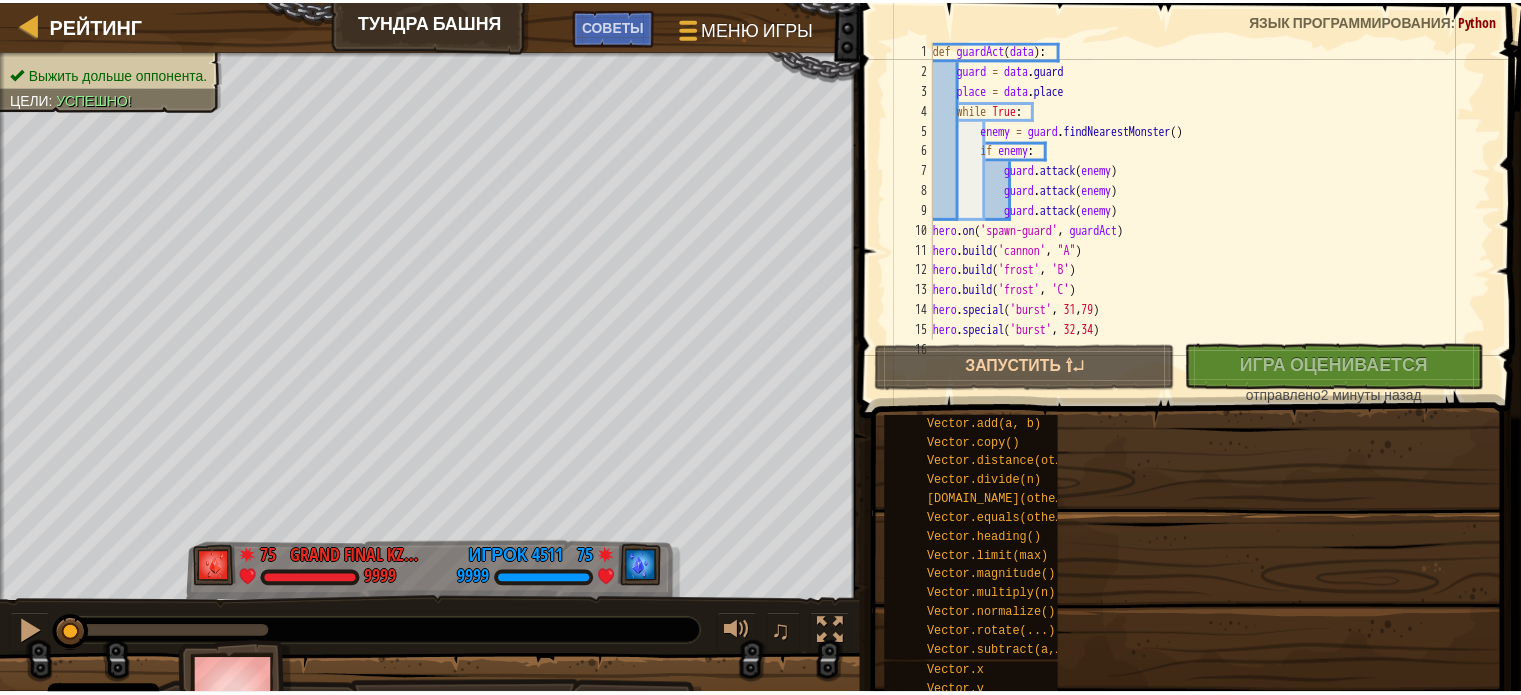 scroll, scrollTop: 180, scrollLeft: 0, axis: vertical 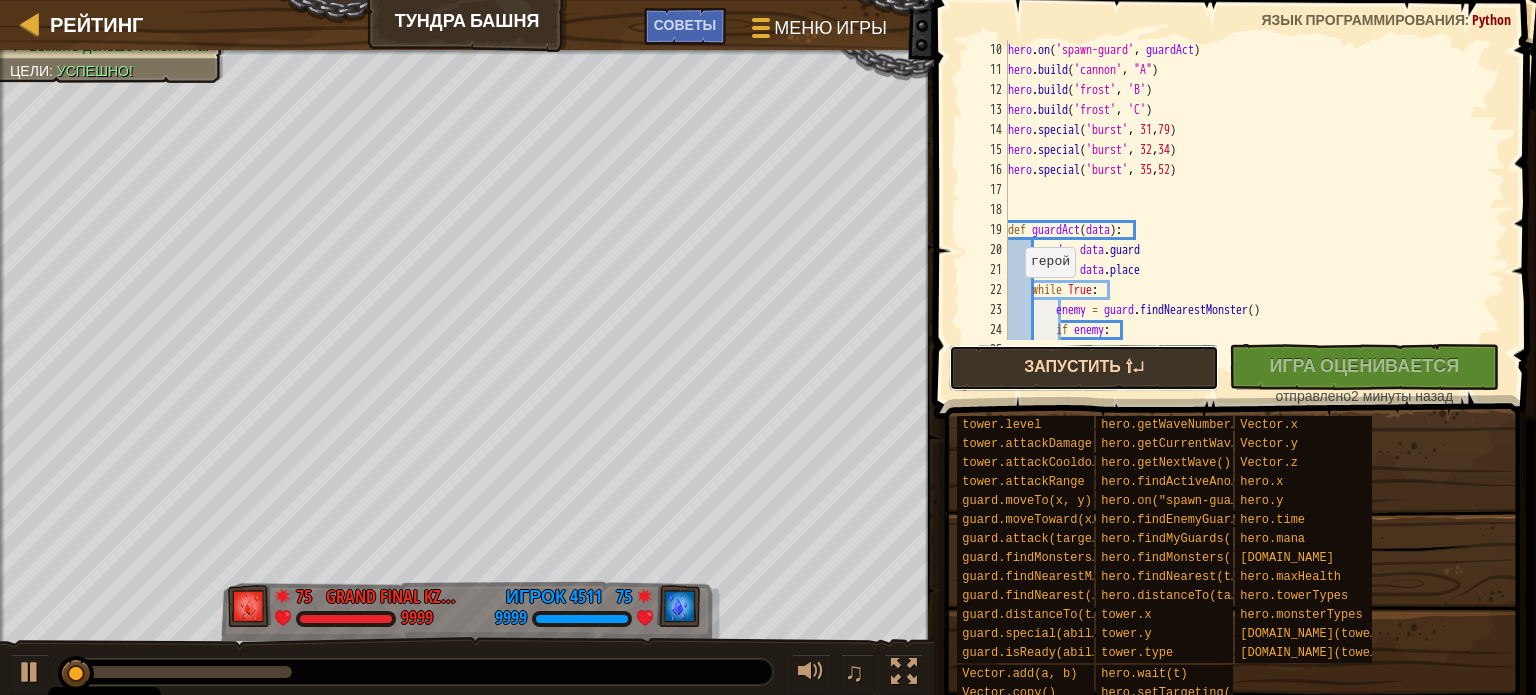 click on "Запустить ⇧↵" at bounding box center [1084, 368] 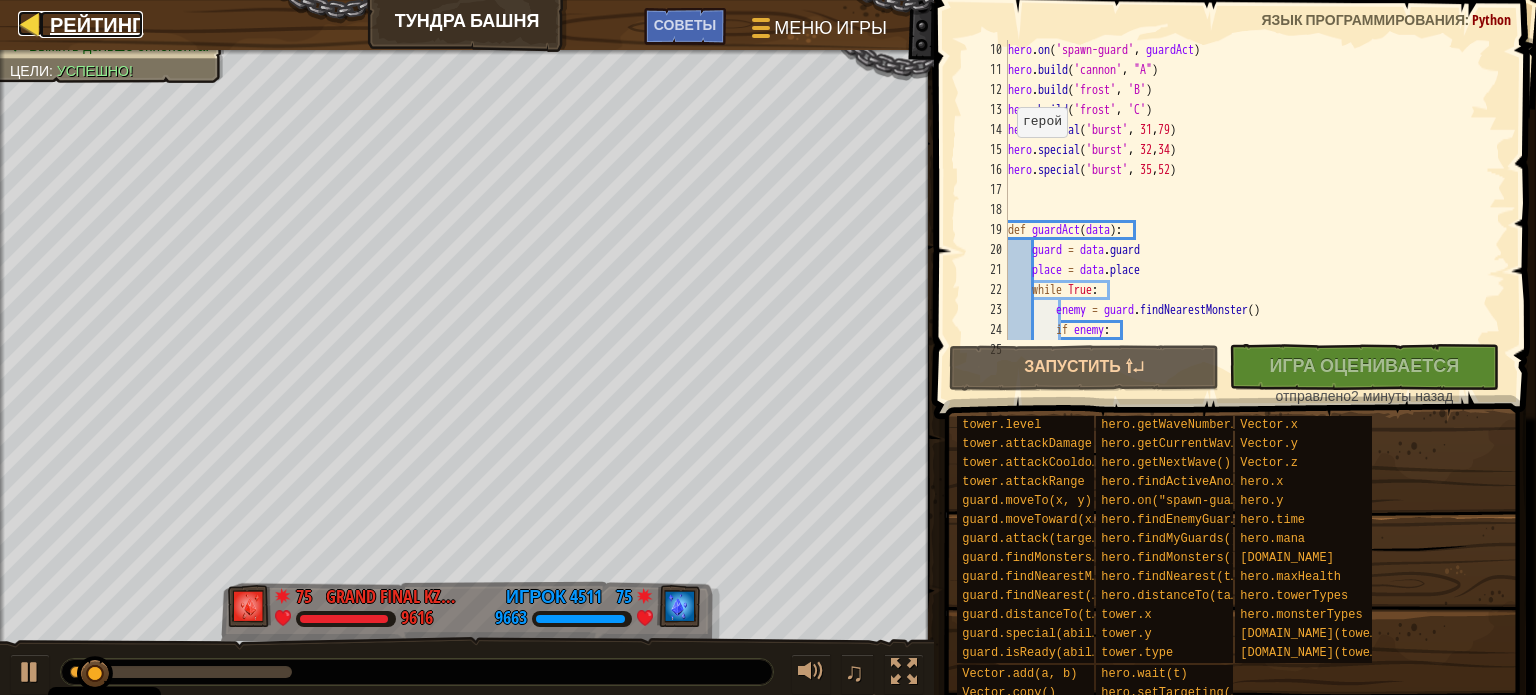 click on "Рейтинг" at bounding box center [96, 24] 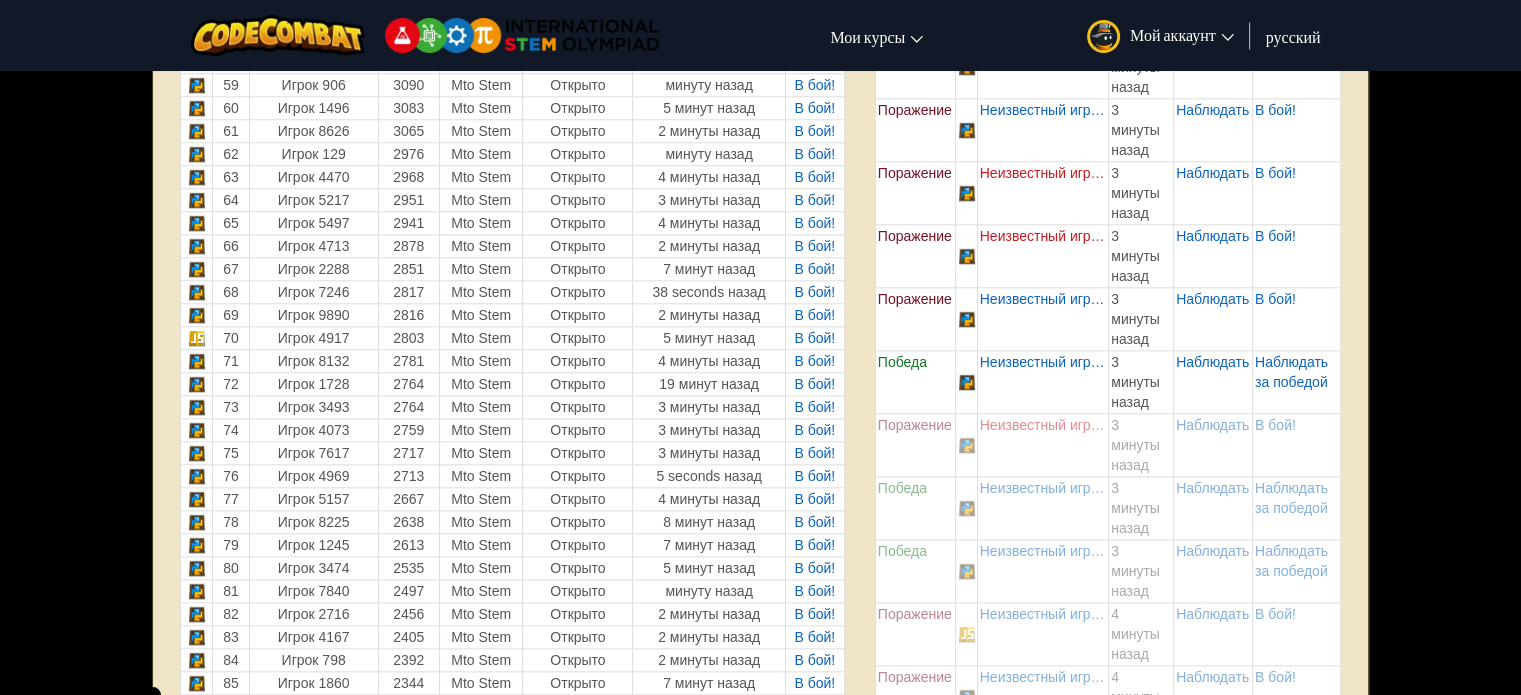 scroll, scrollTop: 2941, scrollLeft: 0, axis: vertical 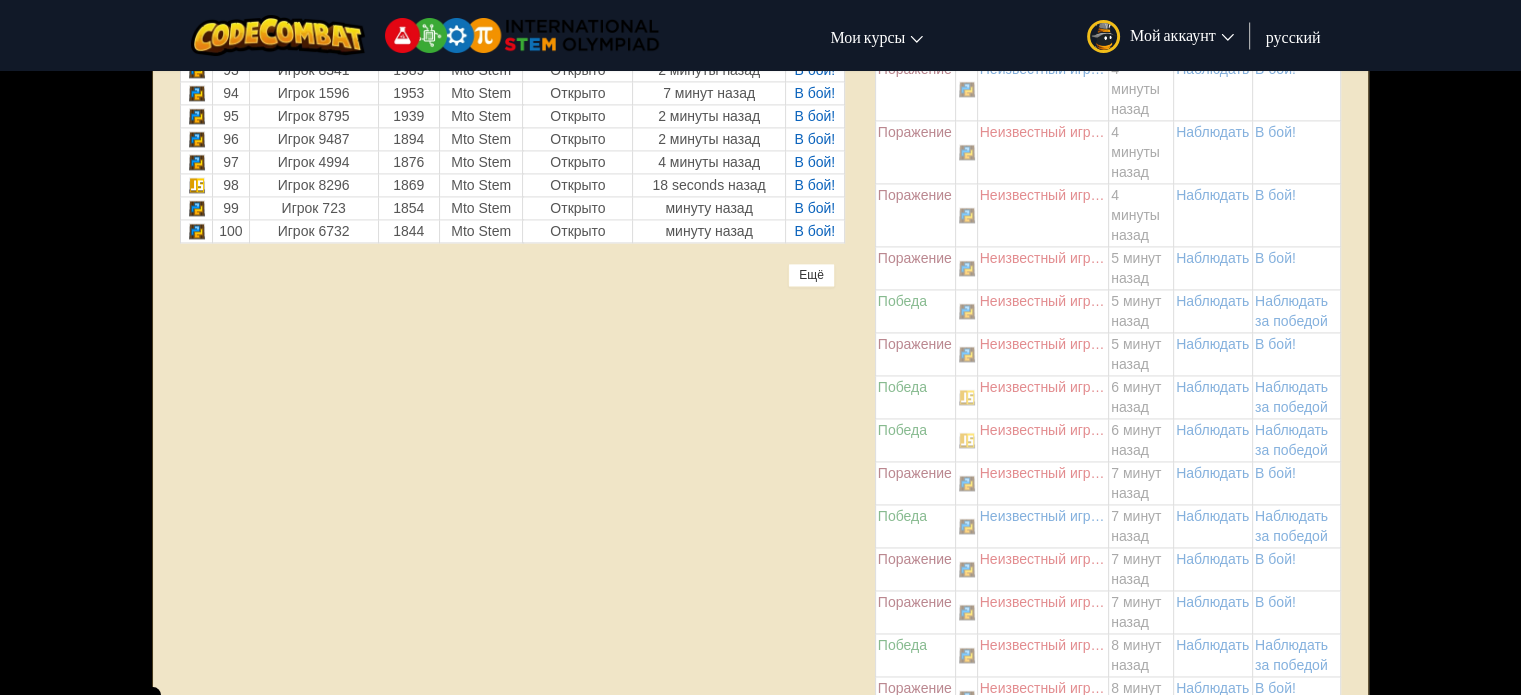 click on "Ещё" at bounding box center [811, 275] 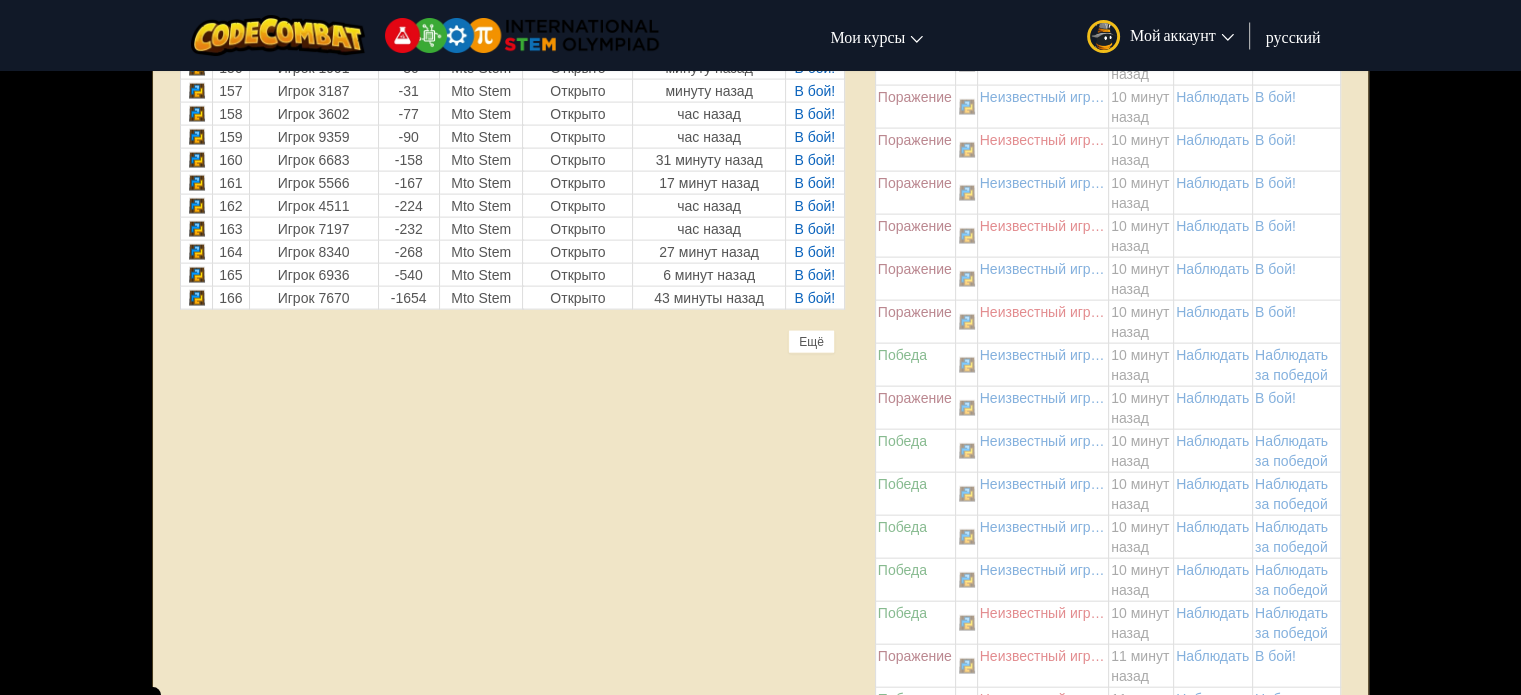 scroll, scrollTop: 4241, scrollLeft: 0, axis: vertical 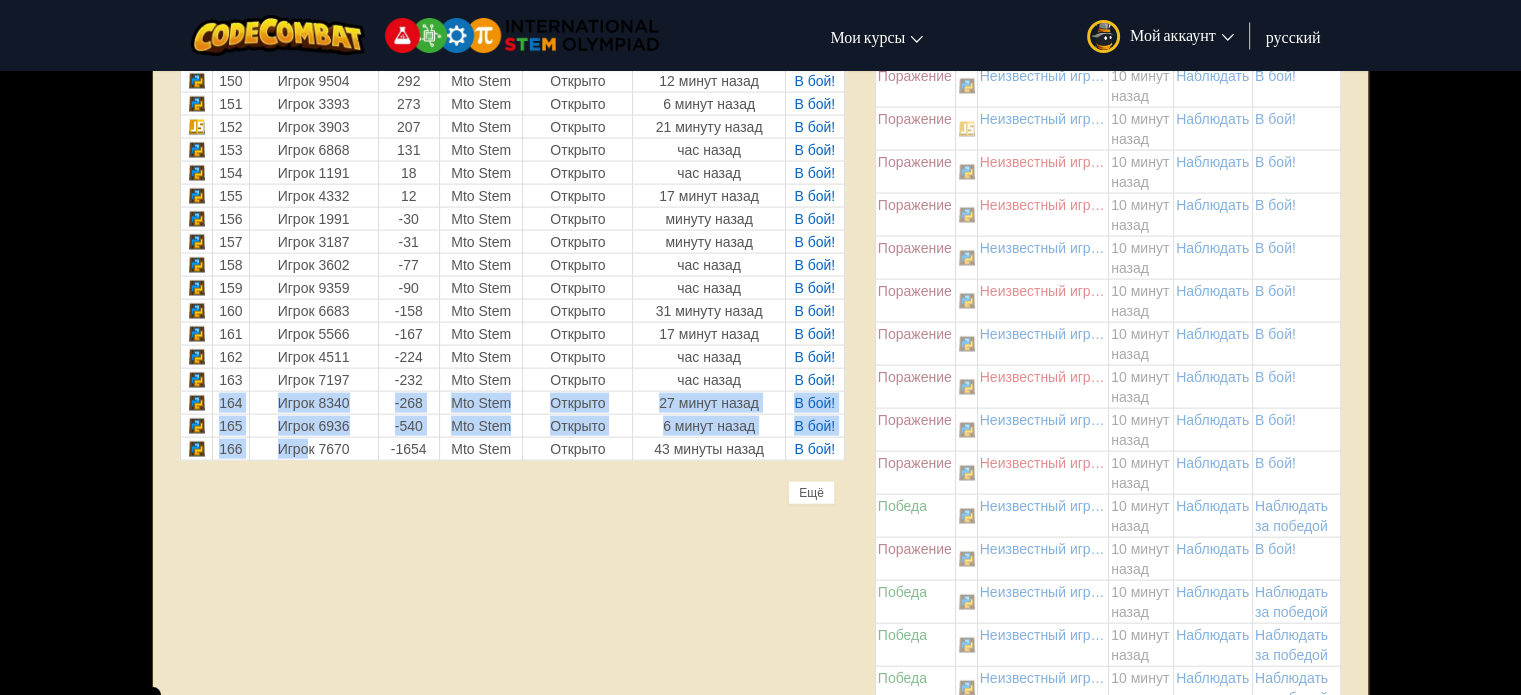 drag, startPoint x: 204, startPoint y: 391, endPoint x: 280, endPoint y: 428, distance: 84.5281 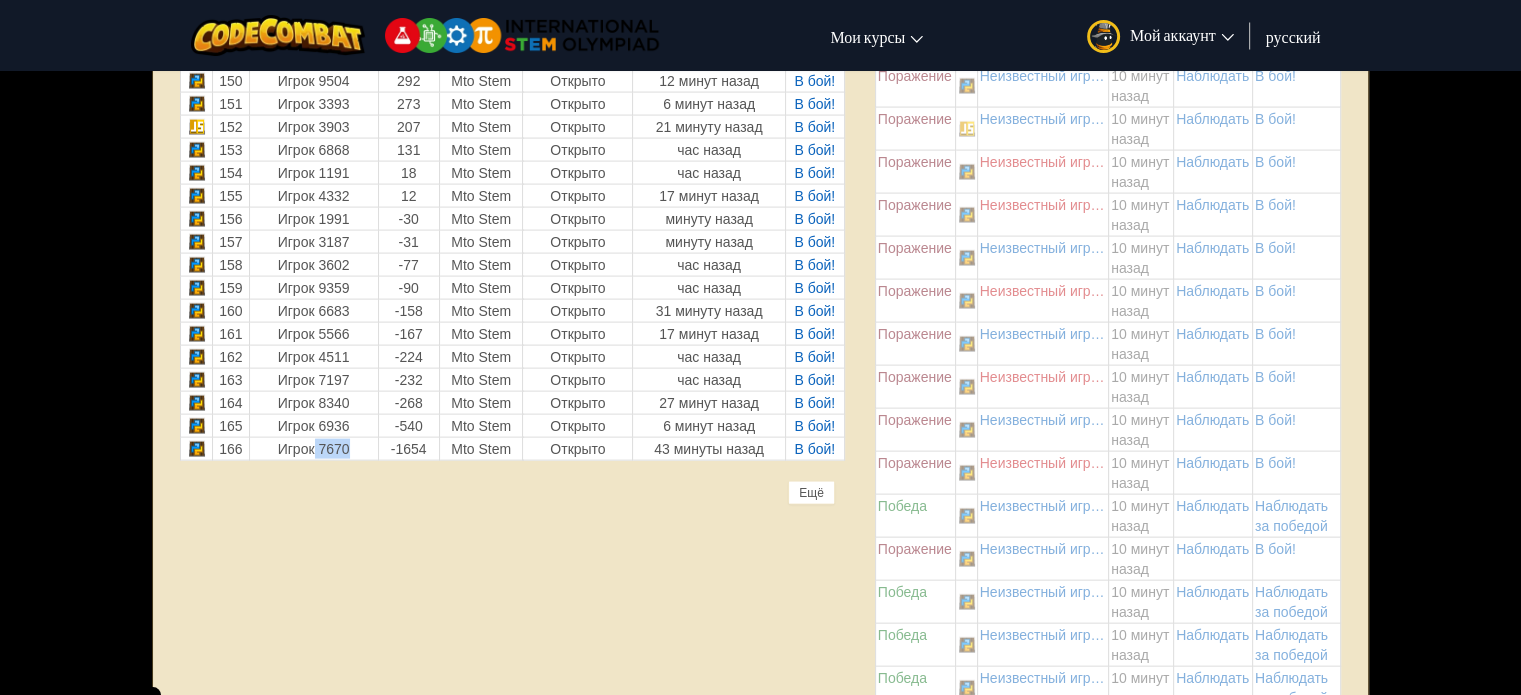 drag, startPoint x: 329, startPoint y: 421, endPoint x: 342, endPoint y: 420, distance: 13.038404 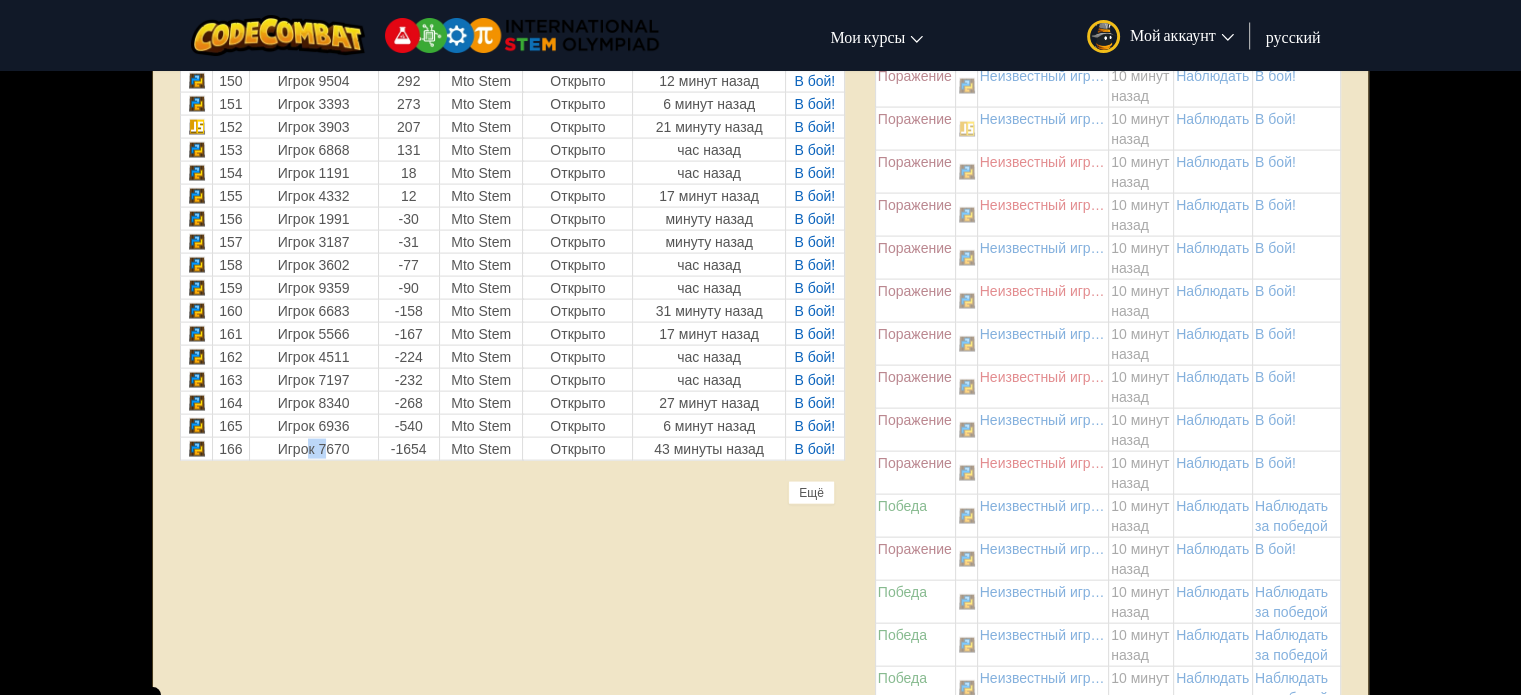 drag, startPoint x: 298, startPoint y: 421, endPoint x: 329, endPoint y: 421, distance: 31 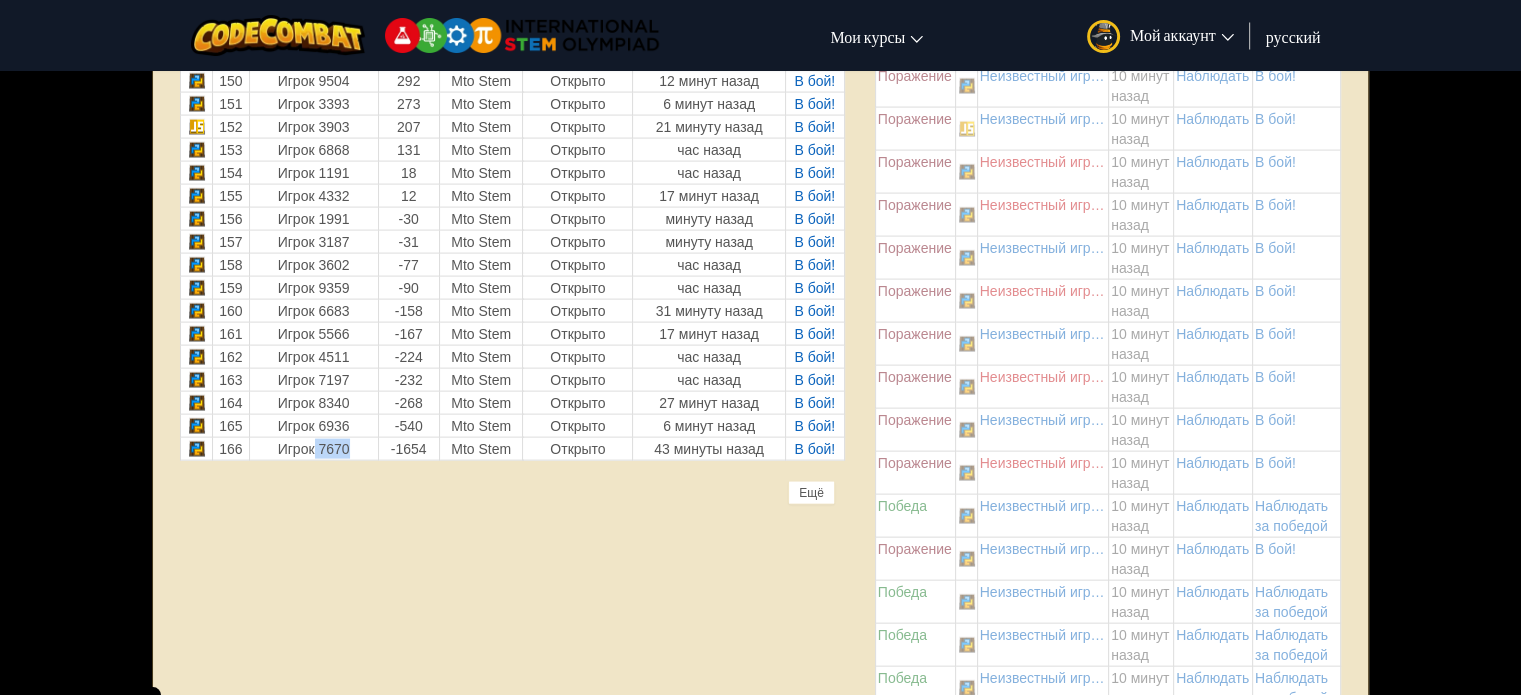 drag, startPoint x: 331, startPoint y: 422, endPoint x: 307, endPoint y: 422, distance: 24 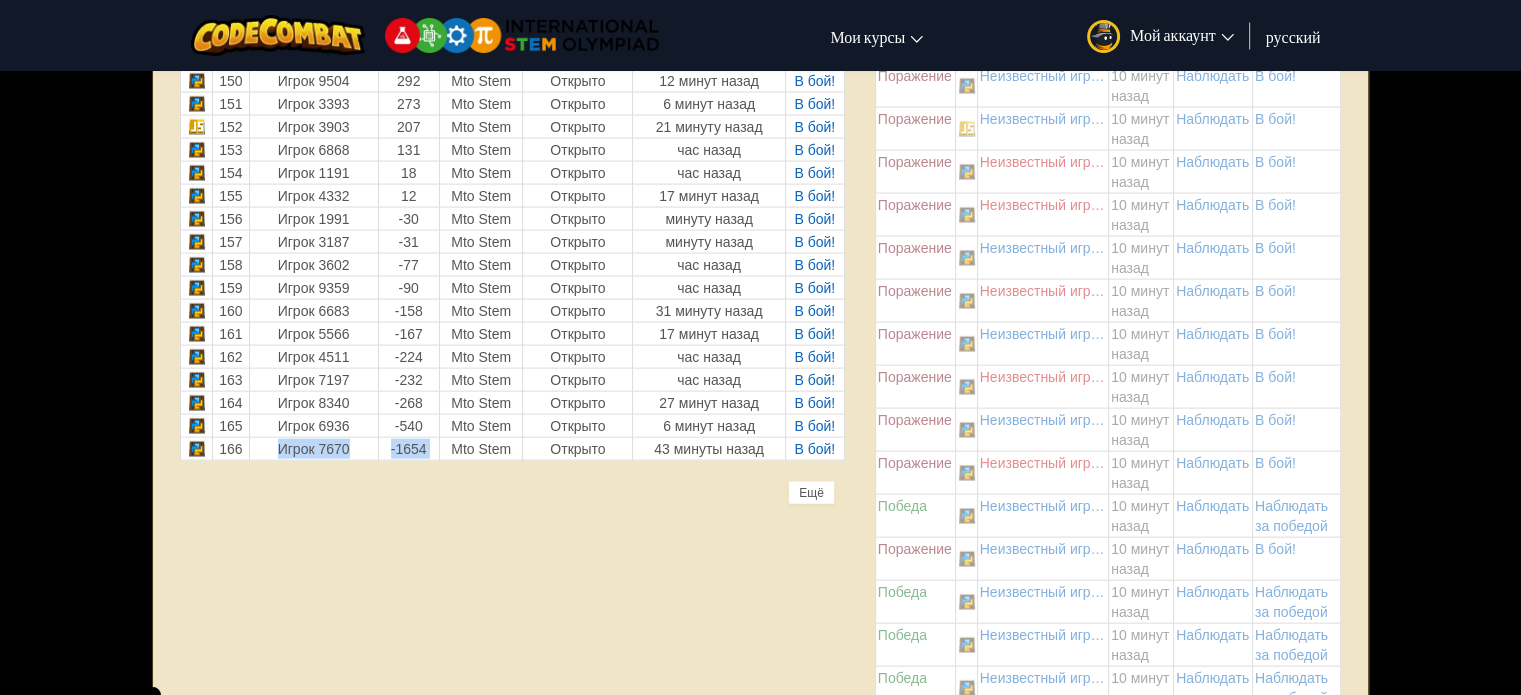 drag, startPoint x: 383, startPoint y: 421, endPoint x: 620, endPoint y: 389, distance: 239.15057 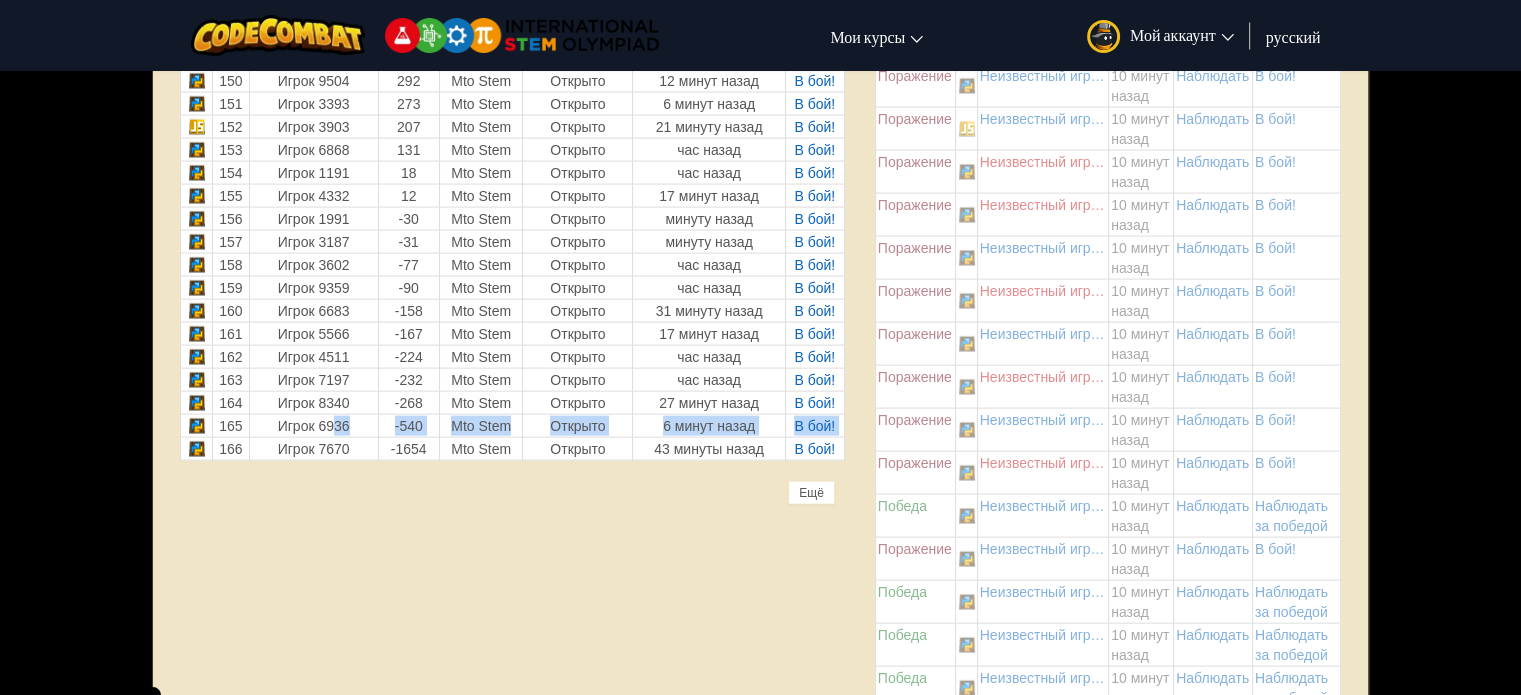 drag, startPoint x: 246, startPoint y: 411, endPoint x: 536, endPoint y: 386, distance: 291.0756 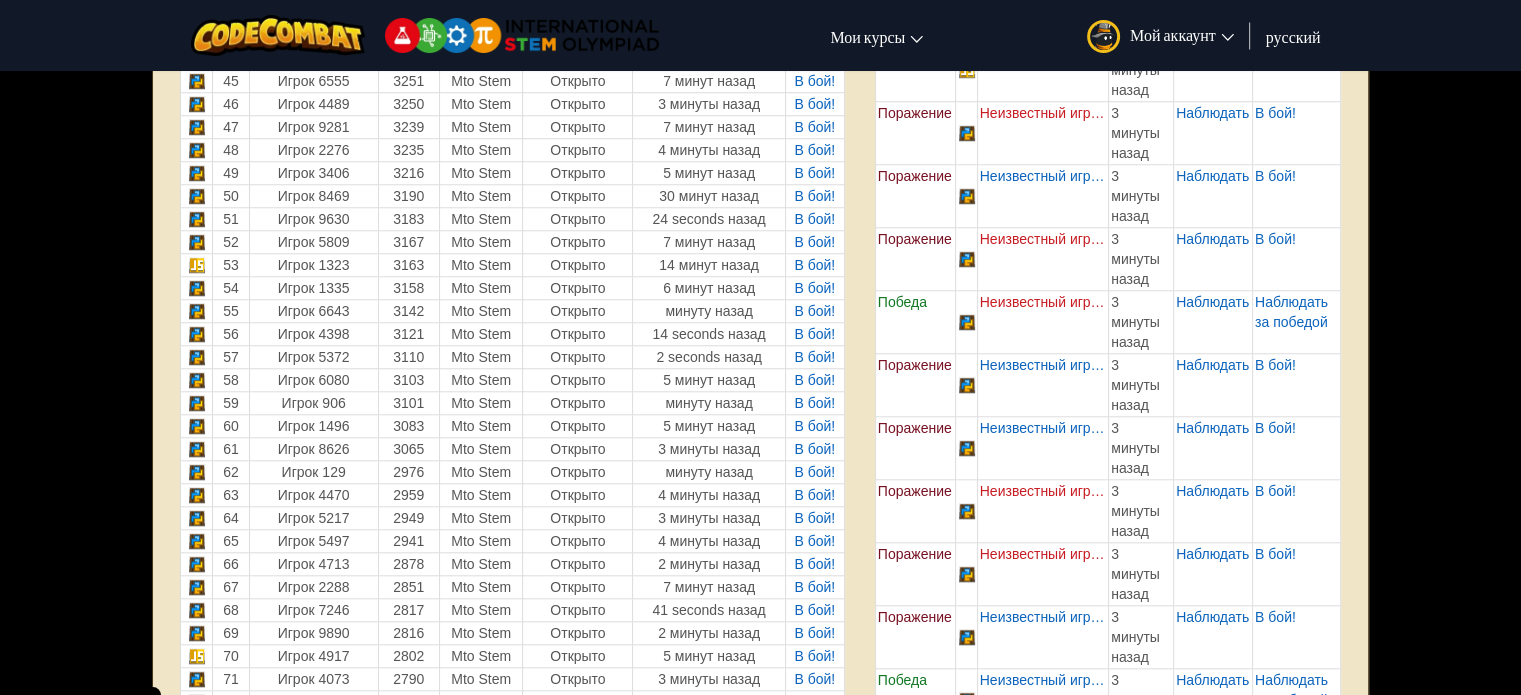 scroll, scrollTop: 1841, scrollLeft: 0, axis: vertical 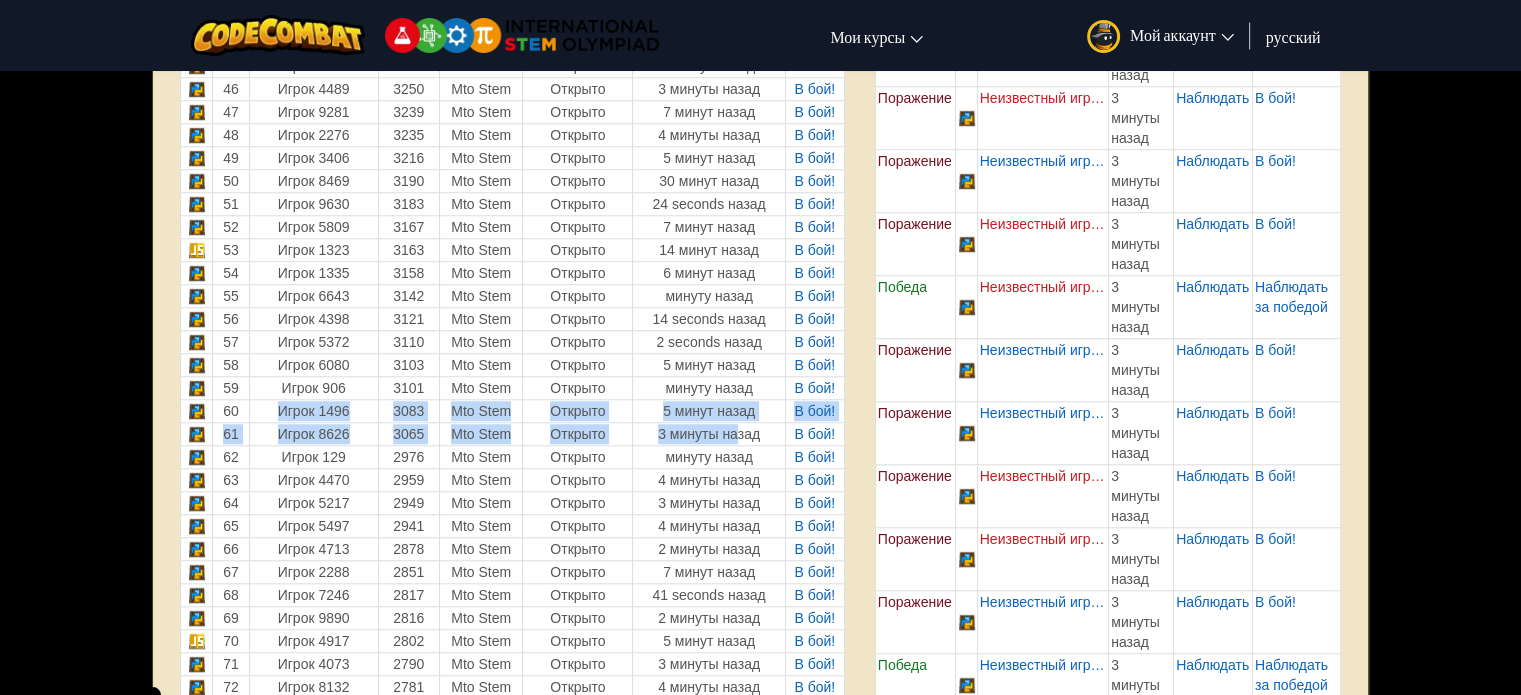 drag, startPoint x: 264, startPoint y: 410, endPoint x: 720, endPoint y: 419, distance: 456.0888 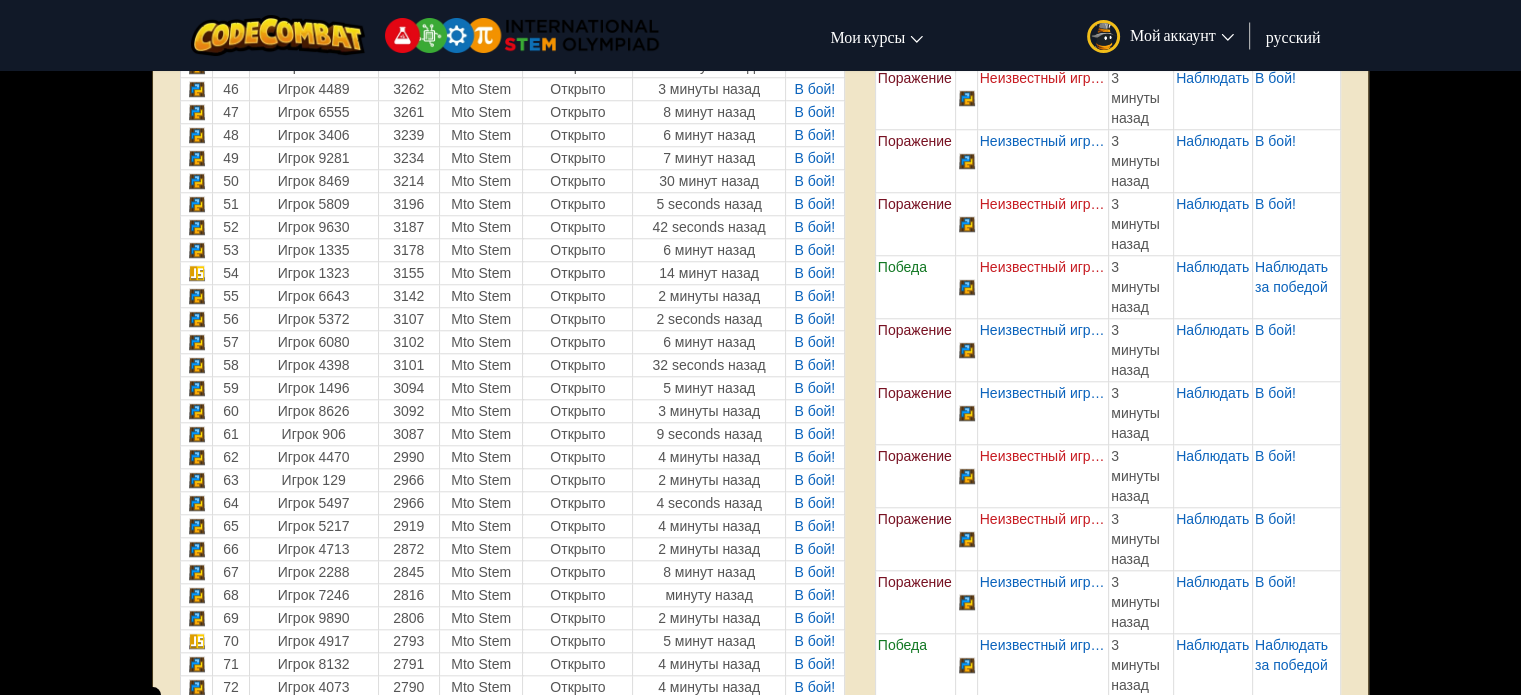 drag, startPoint x: 651, startPoint y: 385, endPoint x: 791, endPoint y: 394, distance: 140.28899 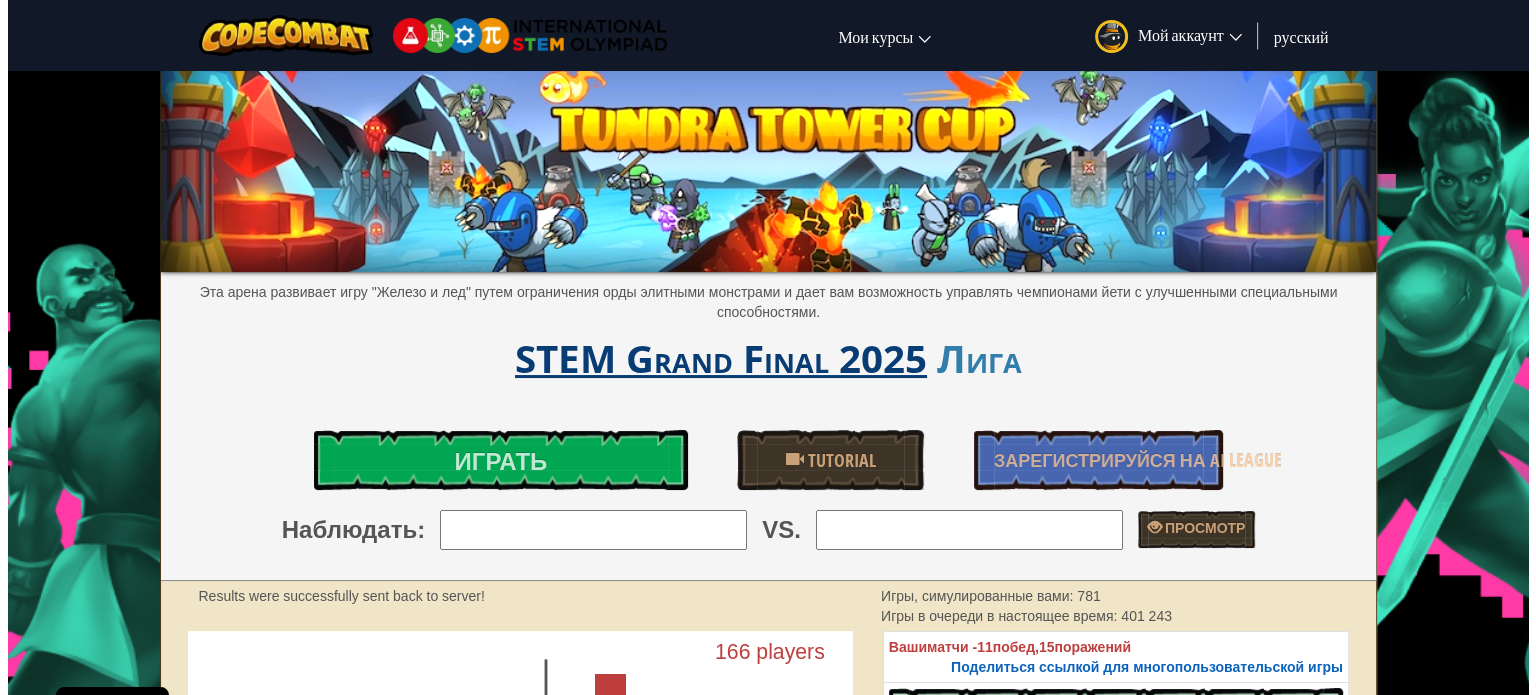 scroll, scrollTop: 0, scrollLeft: 0, axis: both 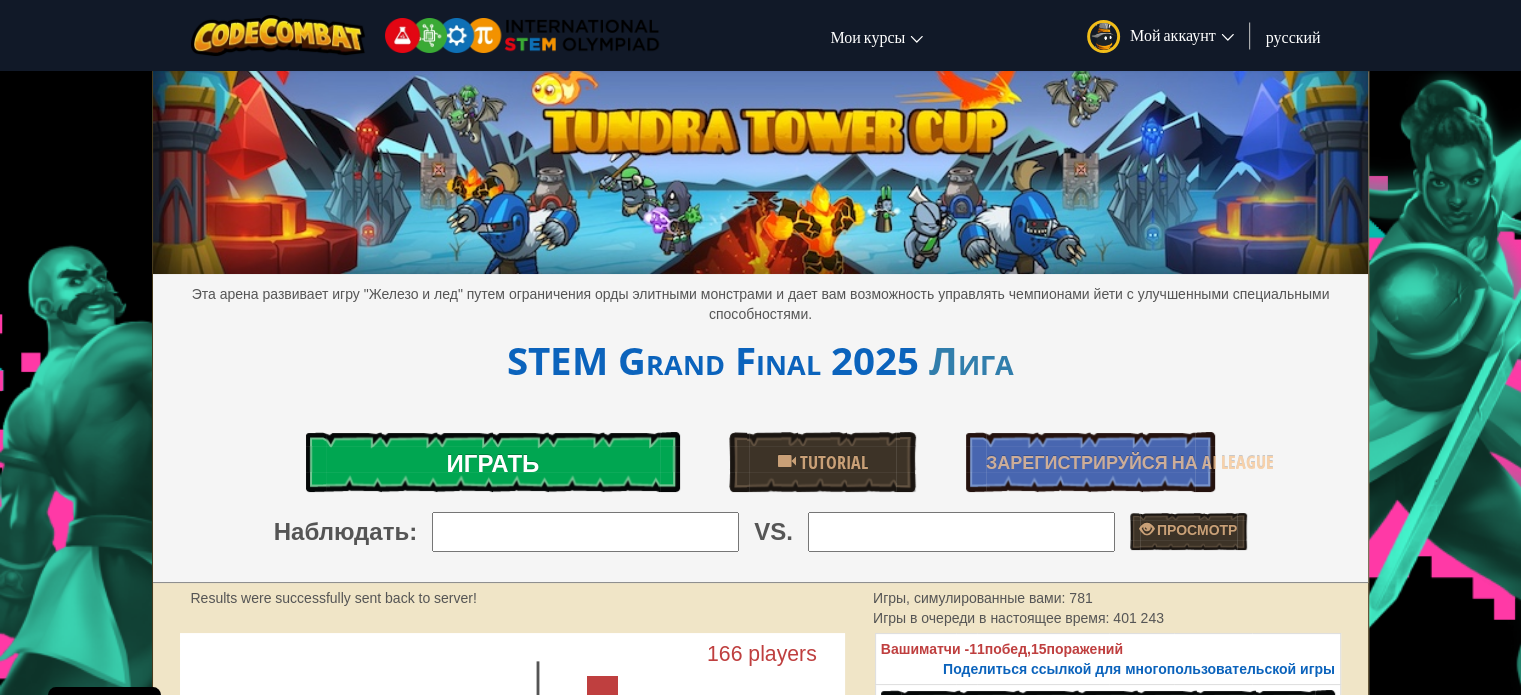 click on "Играть" at bounding box center [492, 463] 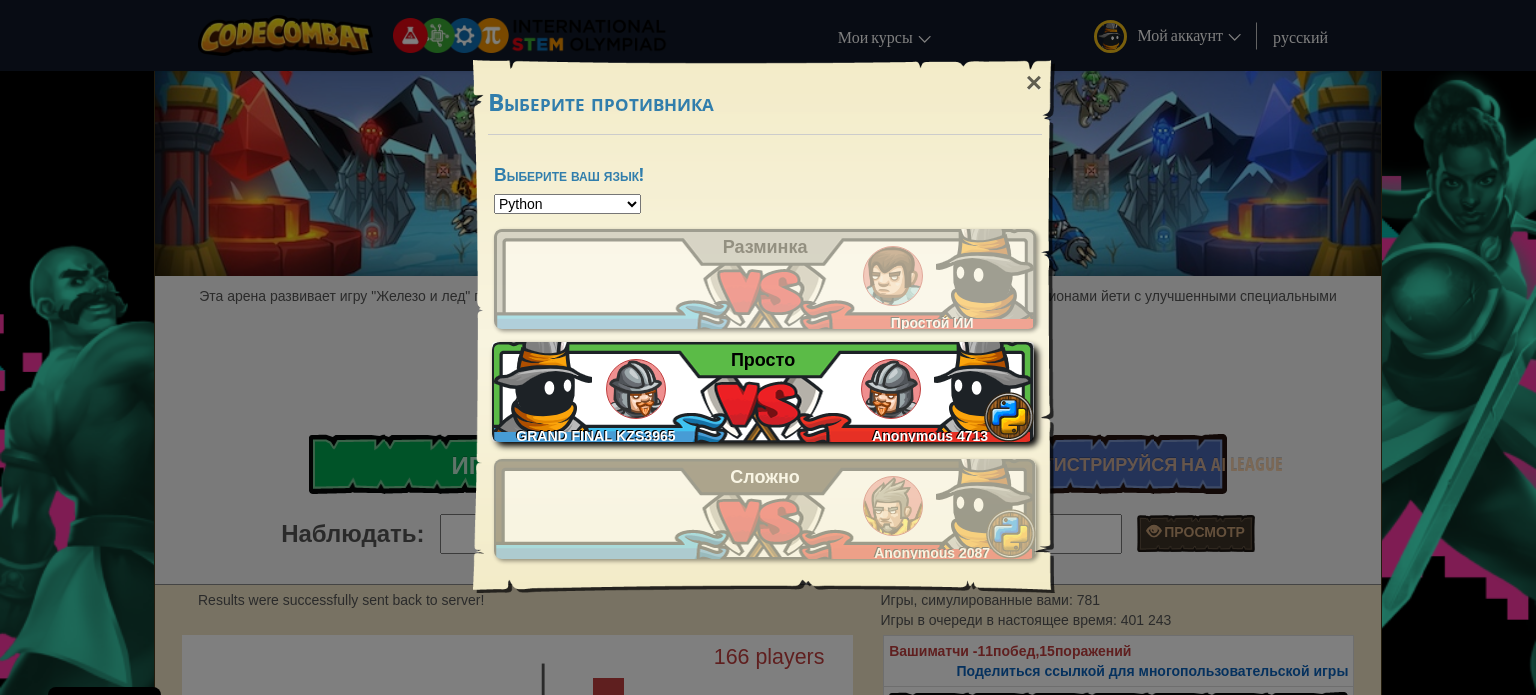 click on "GRAND FINAL KZS3965 GFS1366 Anonymous 4713 Просто" at bounding box center (763, 392) 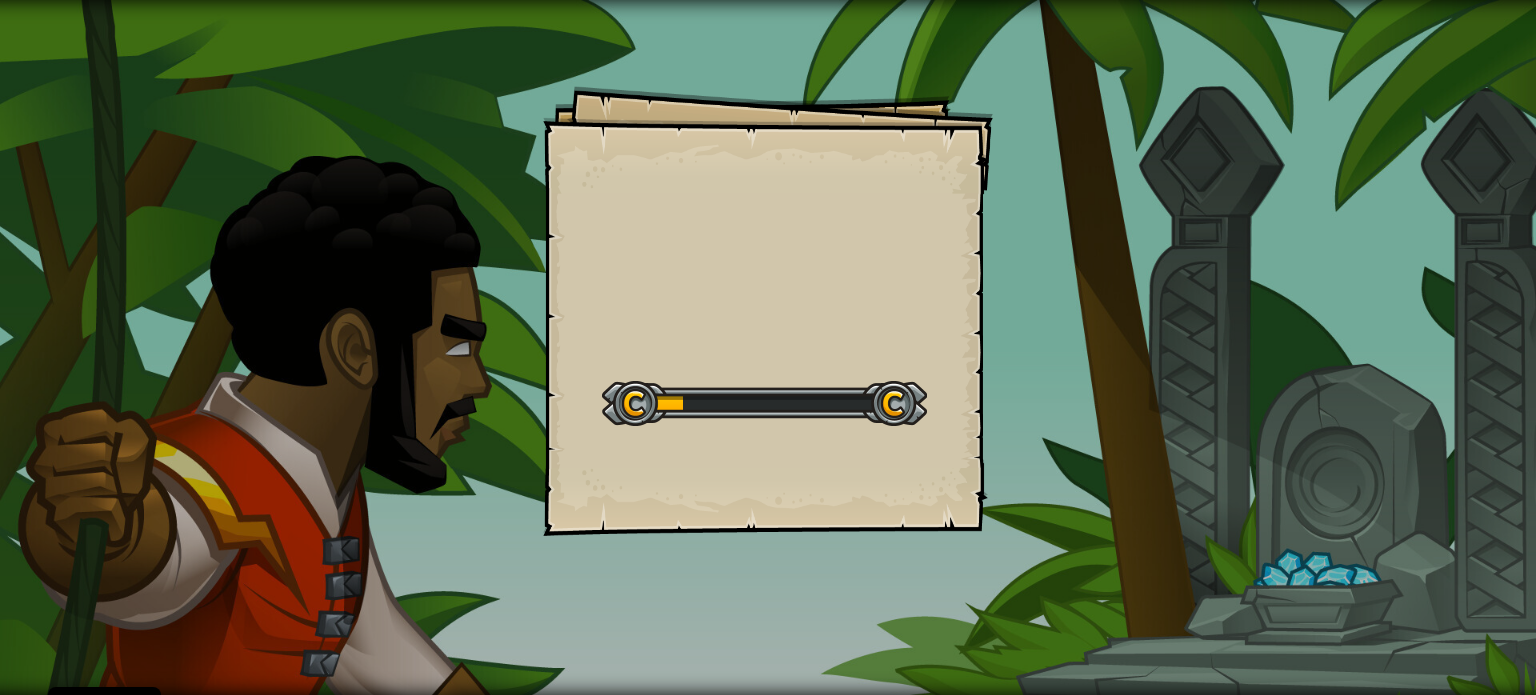 scroll, scrollTop: 0, scrollLeft: 0, axis: both 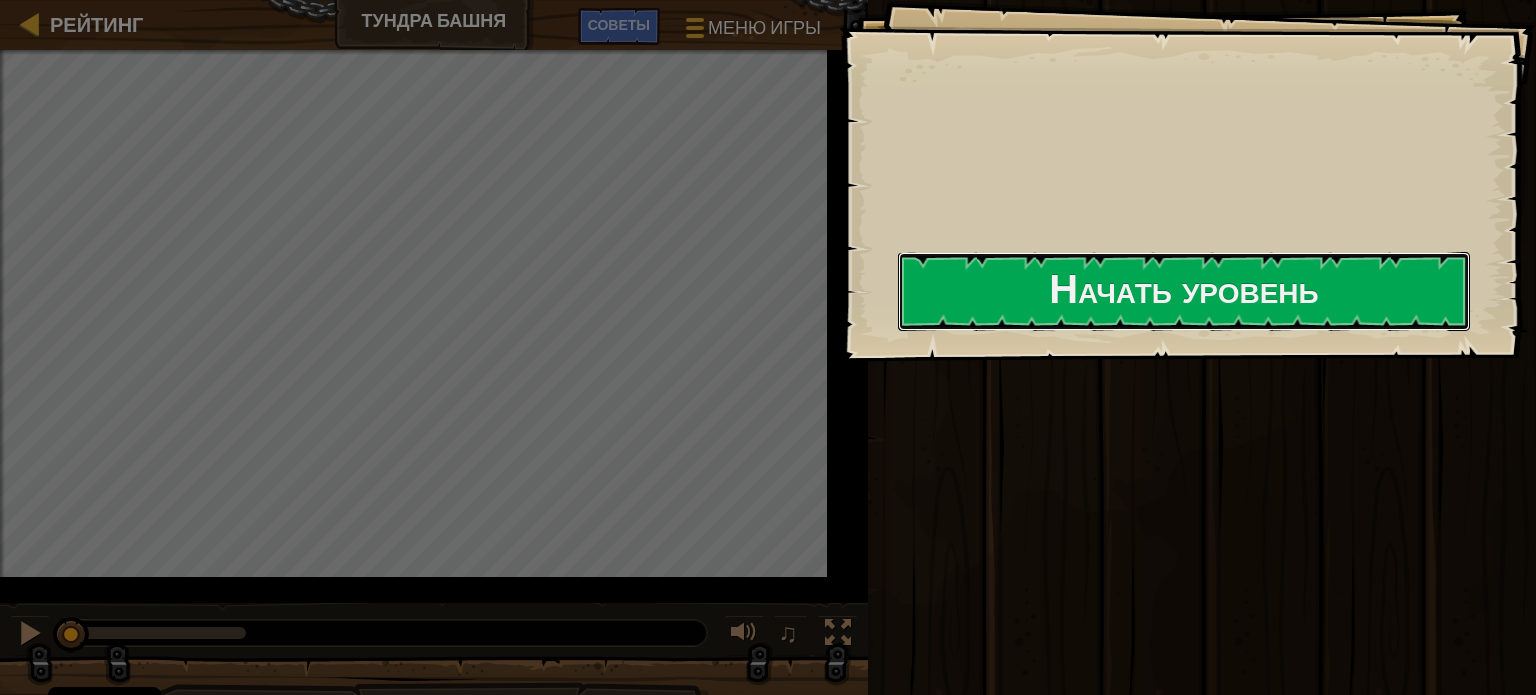 click on "Начать уровень" at bounding box center (1184, 291) 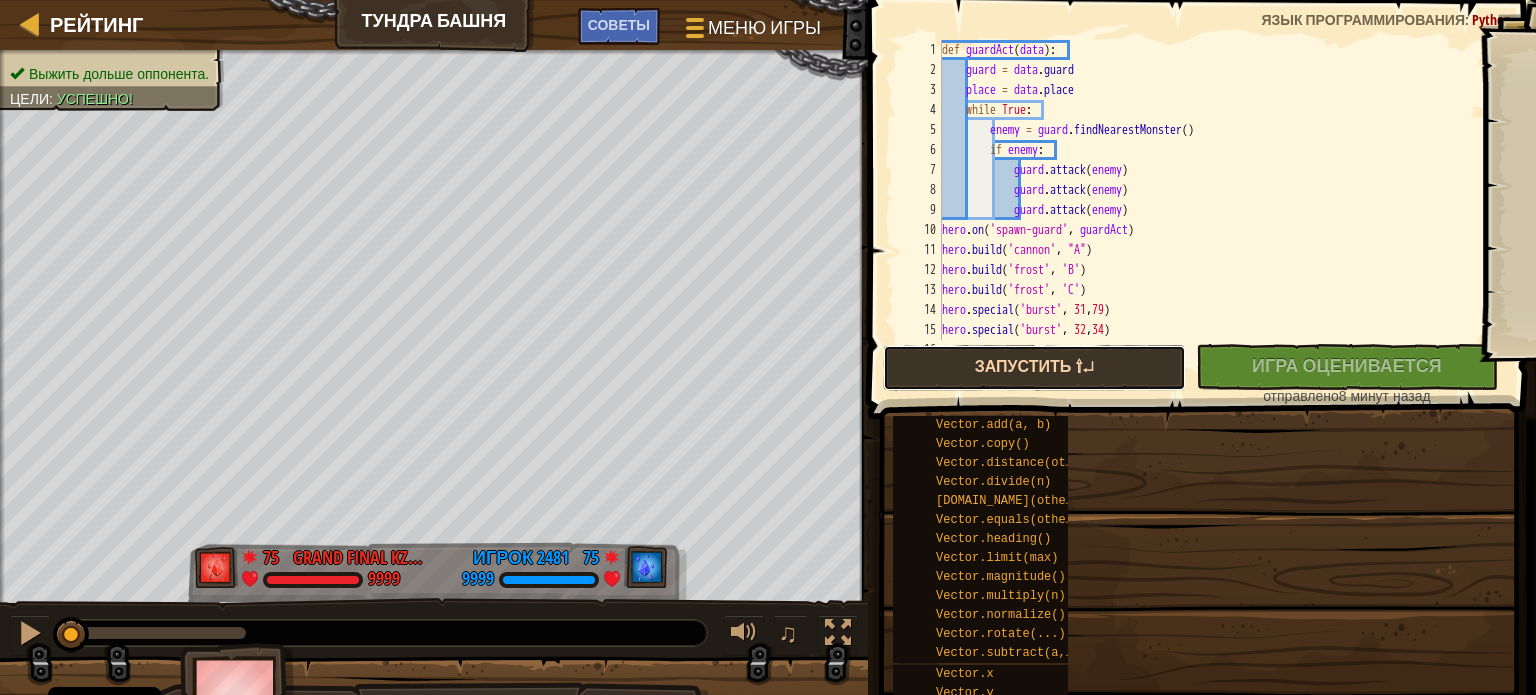 click on "Запустить ⇧↵" at bounding box center (1034, 368) 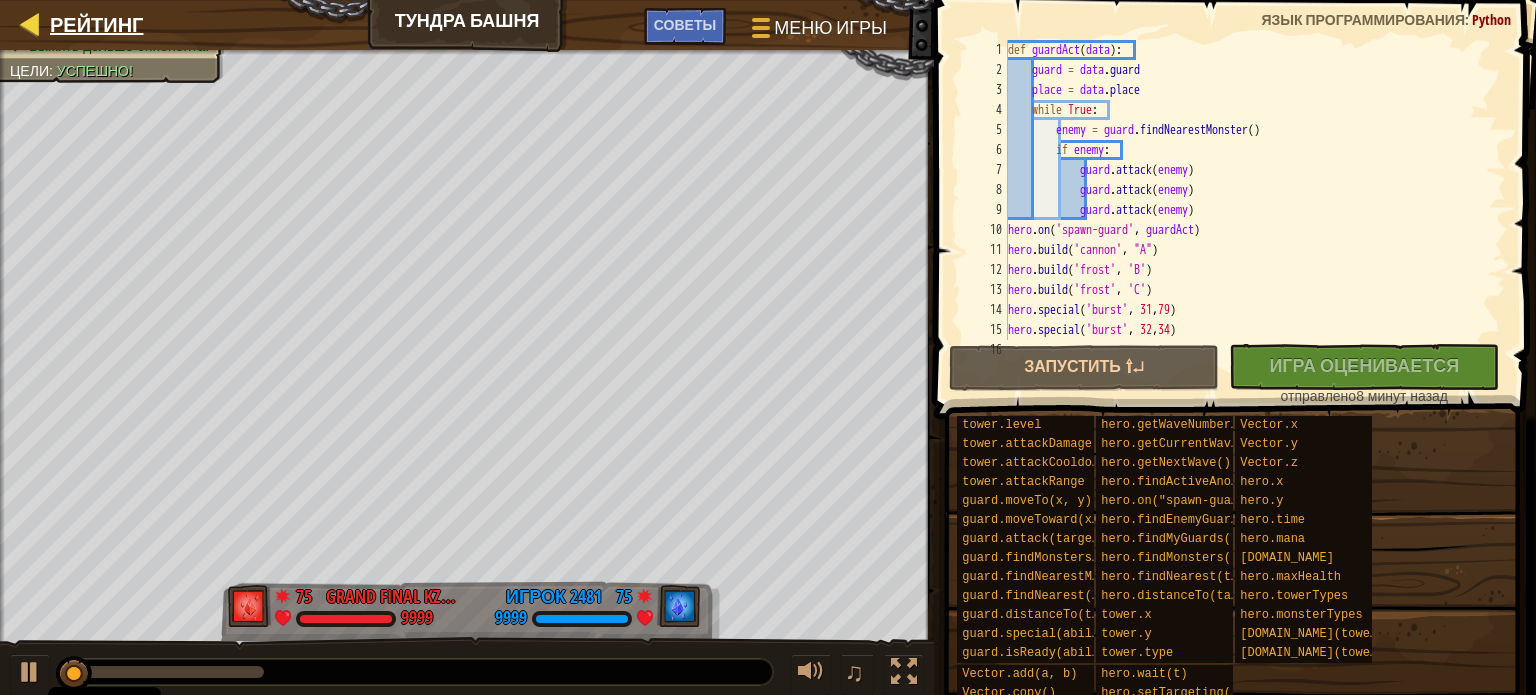 click on "Рейтинг" at bounding box center (91, 25) 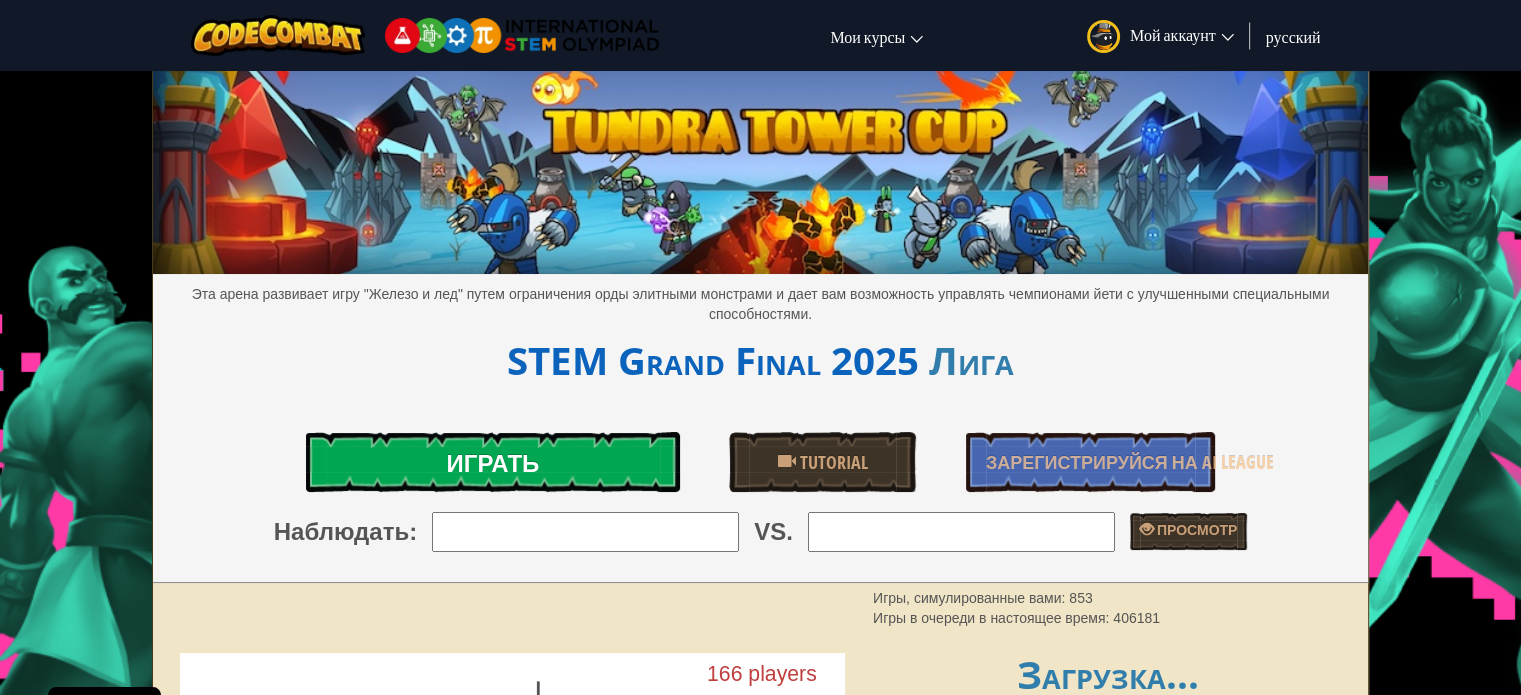 click on "Играть" at bounding box center [492, 462] 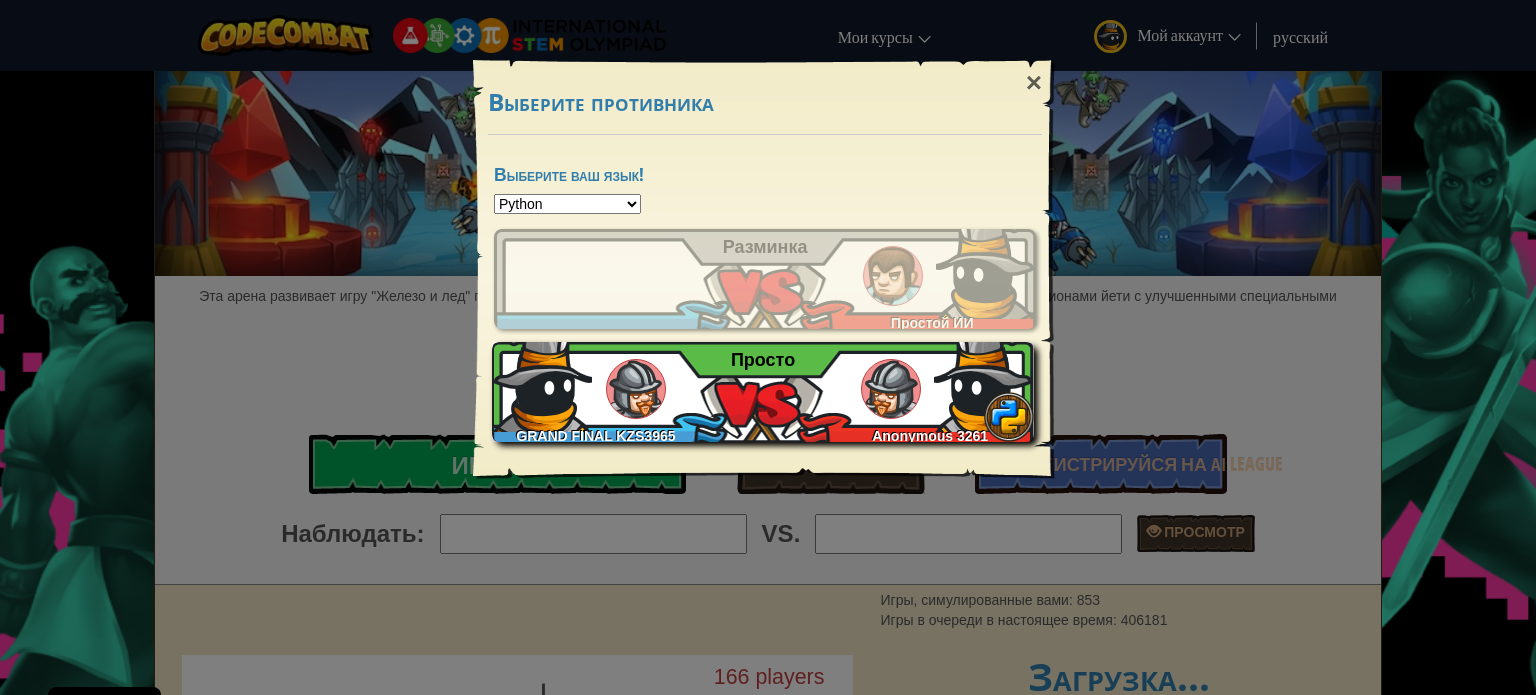 click at bounding box center [984, 382] 